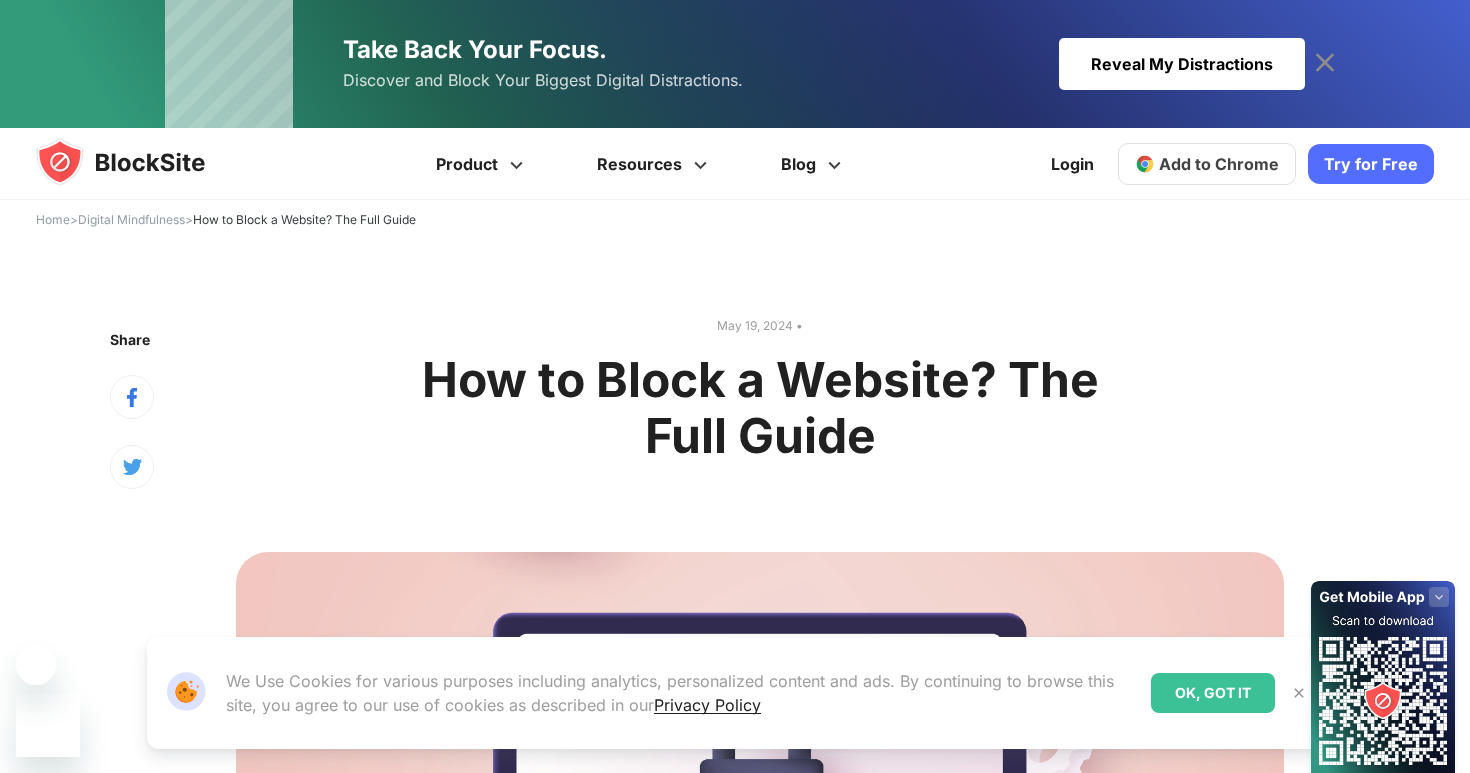 scroll, scrollTop: 731, scrollLeft: 0, axis: vertical 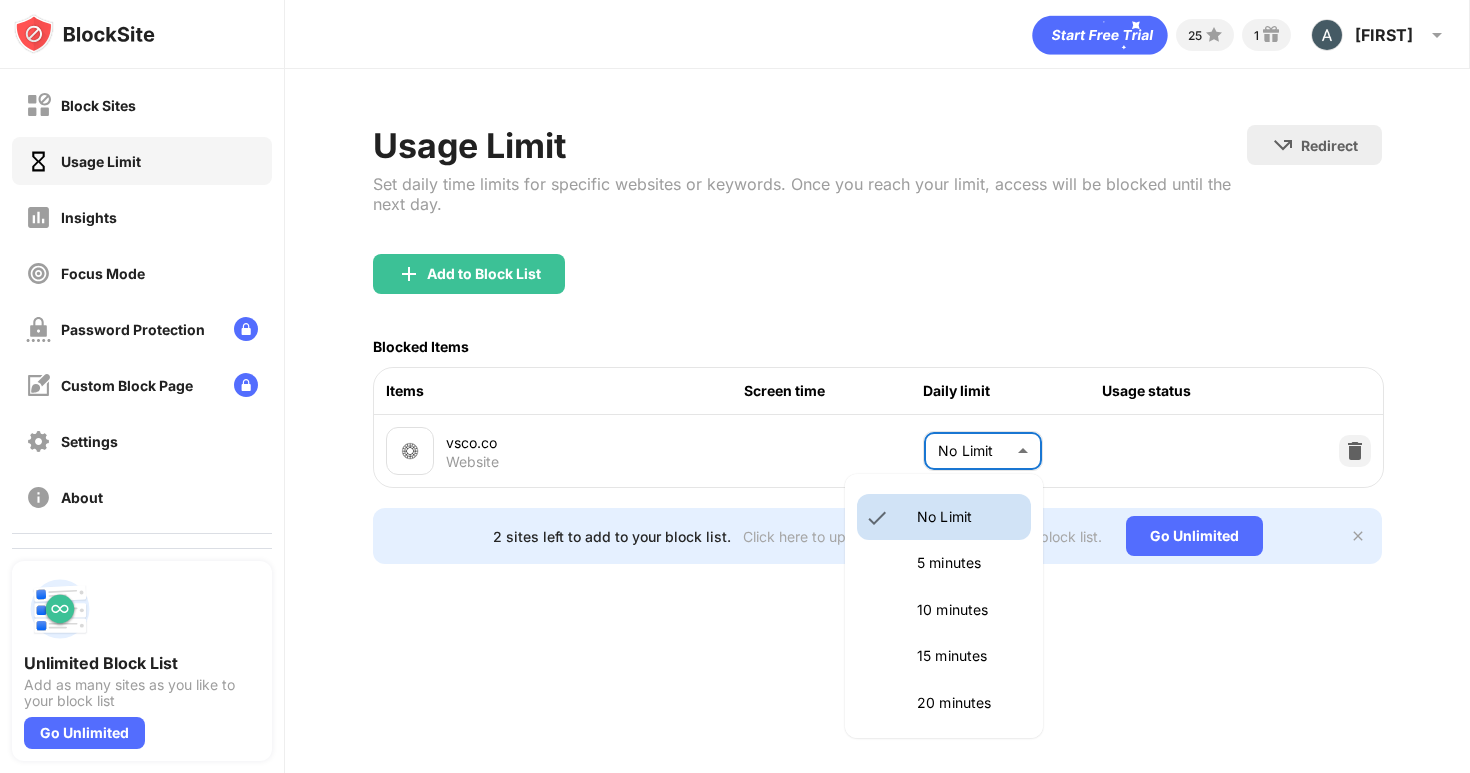 click on "Block Sites Usage Limit Insights Focus Mode Password Protection Custom Block Page Settings About Blocking Sync with other devices Disabled Unlimited Block List Add as many sites as you like to your block list Go Unlimited 25 1 [FIRST] [LAST] View Account Insights Premium Rewards Settings Support Log Out Usage Limit Set daily time limits for specific websites or keywords. Once you reach your limit, access will be blocked until the next day. Redirect Choose a site to be redirected to when blocking is active Add to Block List Blocked Items Items Screen time Daily limit Usage status vsco.co Website No Limit ******** ​ 2 sites left to add to your block list. Click here to upgrade and enjoy an unlimited block list. Go Unlimited
No Limit 5 minutes 10 minutes 15 minutes 20 minutes 25 minutes 30 minutes 35 minutes 40 minutes 45 minutes 50 minutes 55 minutes 60 minutes 1.5 hours 2 hours 2.5 hours 3 hours 3.5 hours 4 hours 4.5 hours 5 hours 5.5 hours 6 hours 6.5 hours 7 hours 7.5 hours 8 hours 8.5 hours" at bounding box center (735, 386) 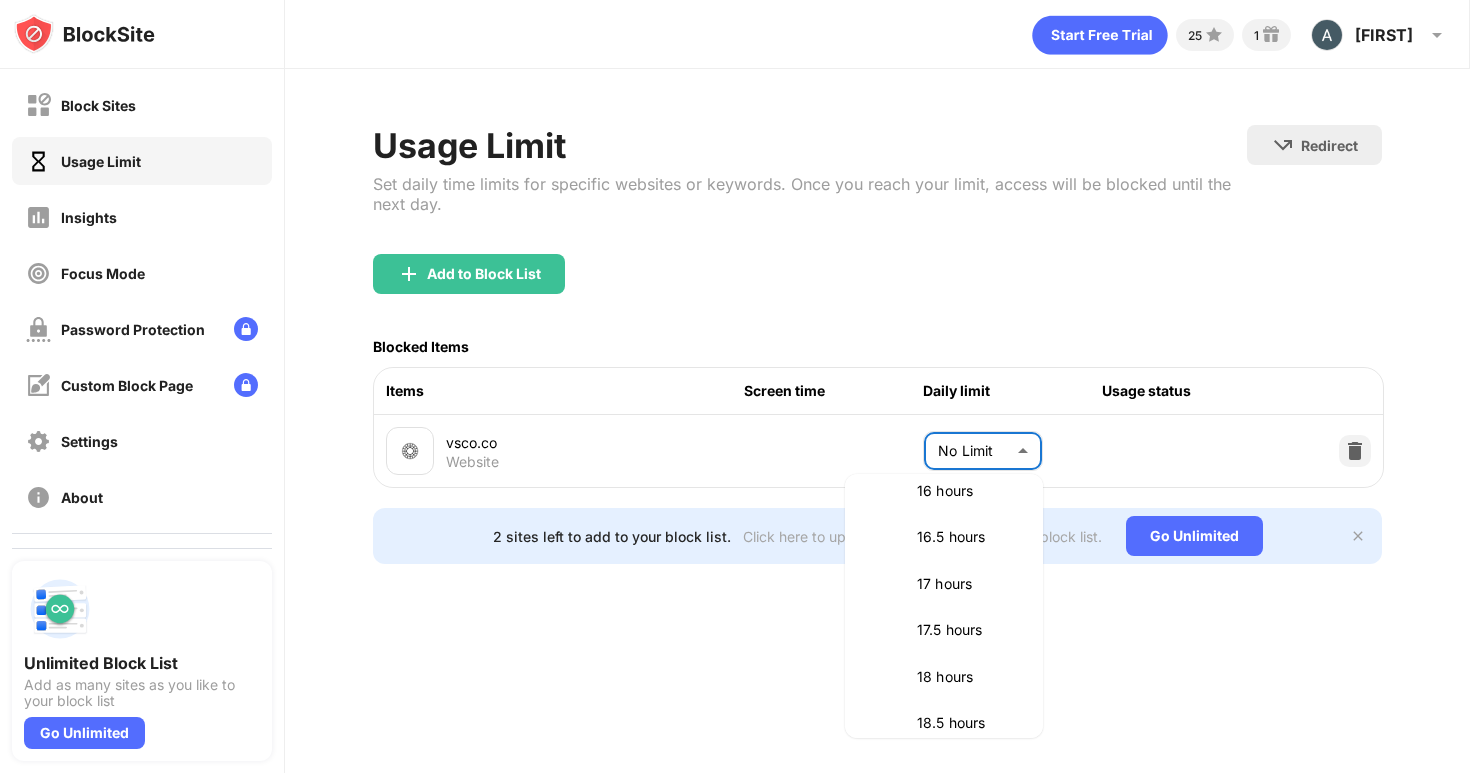 scroll, scrollTop: 2513, scrollLeft: 0, axis: vertical 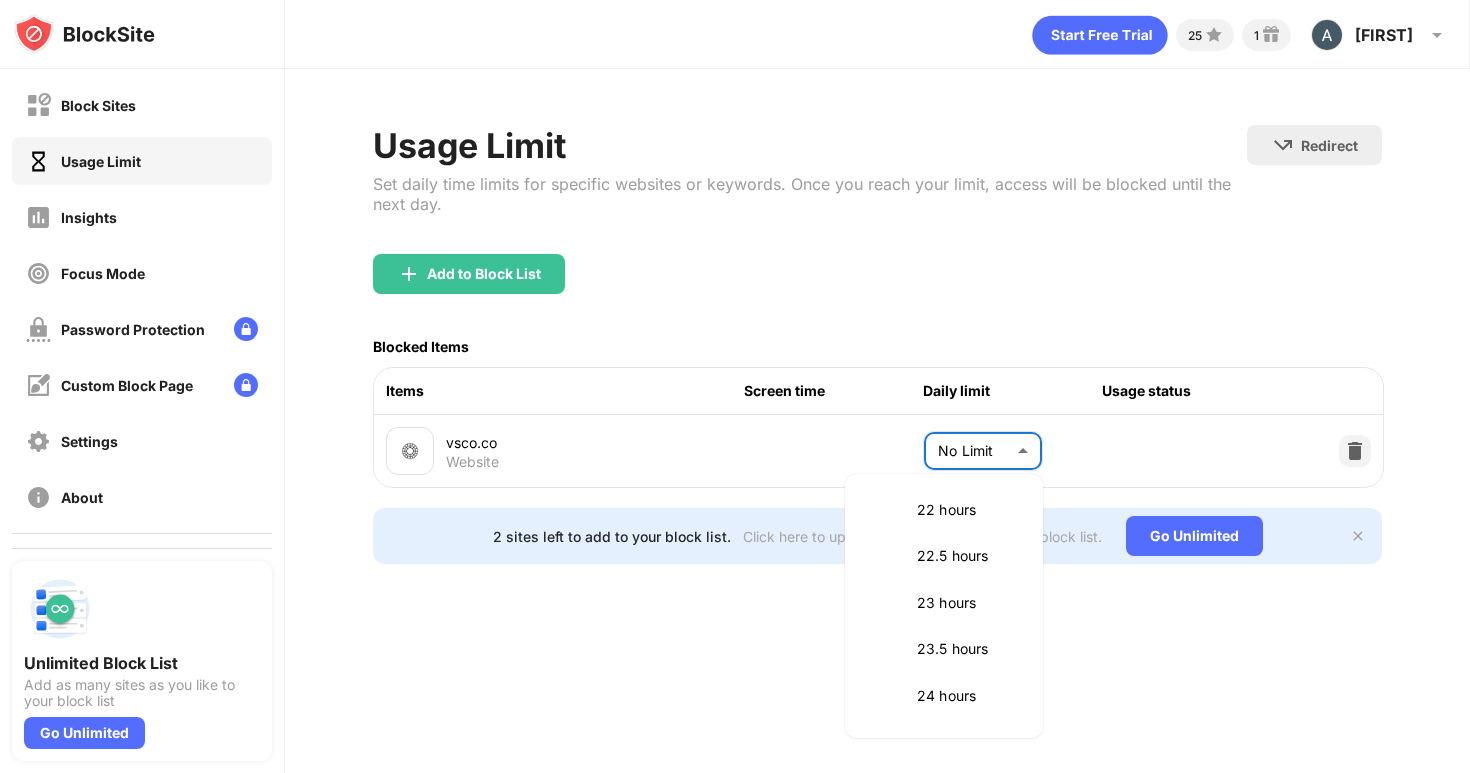 click at bounding box center [735, 386] 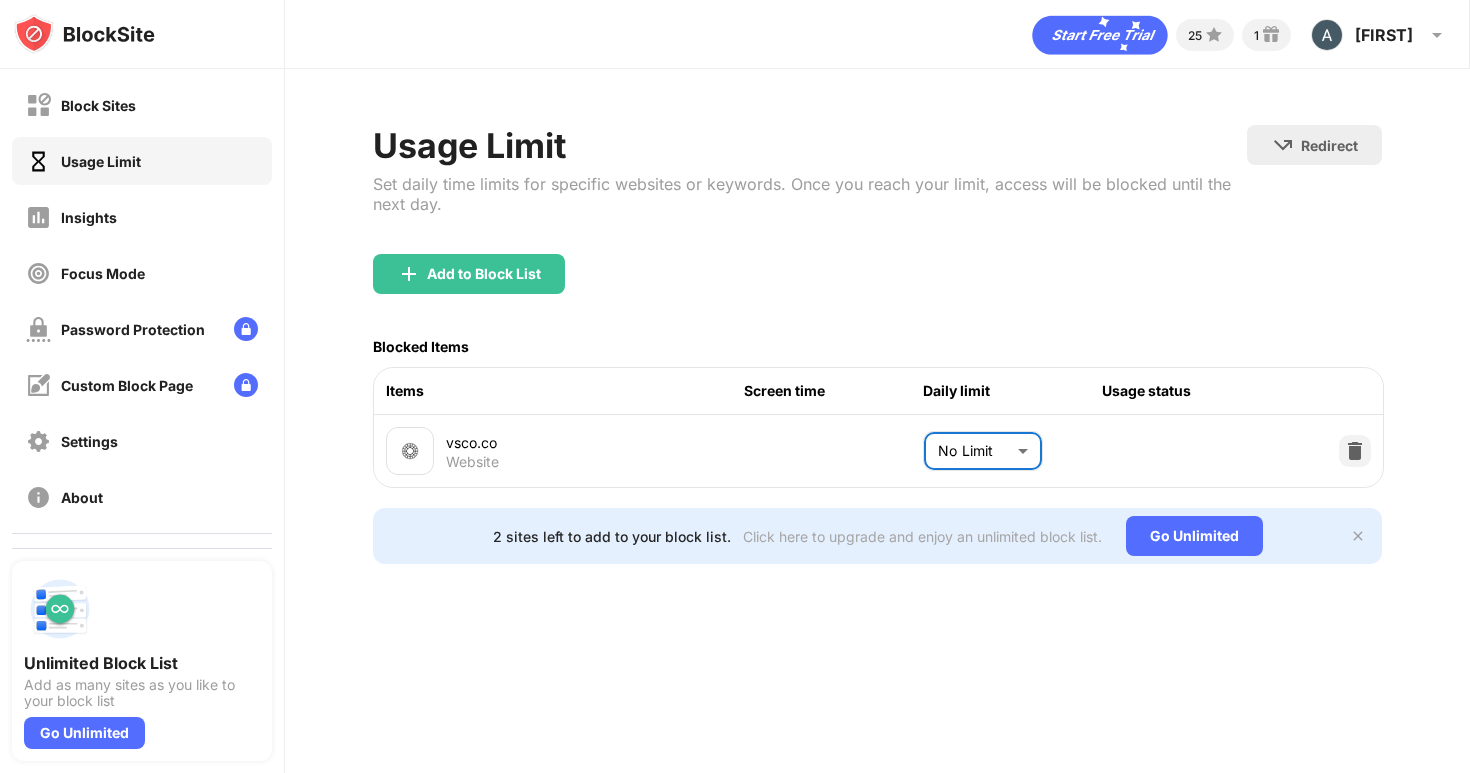 click on "Block Sites Usage Limit Insights Focus Mode Password Protection Custom Block Page Settings About Blocking Sync with other devices Disabled Unlimited Block List Add as many sites as you like to your block list Go Unlimited 25 1 [FIRST] [LAST] View Account Insights Premium Rewards Settings Support Log Out Usage Limit Set daily time limits for specific websites or keywords. Once you reach your limit, access will be blocked until the next day. Redirect Choose a site to be redirected to when blocking is active Add to Block List Blocked Items Items Screen time Daily limit Usage status vsco.co Website No Limit ******** ​ 2 sites left to add to your block list. Click here to upgrade and enjoy an unlimited block list. Go Unlimited" at bounding box center (735, 386) 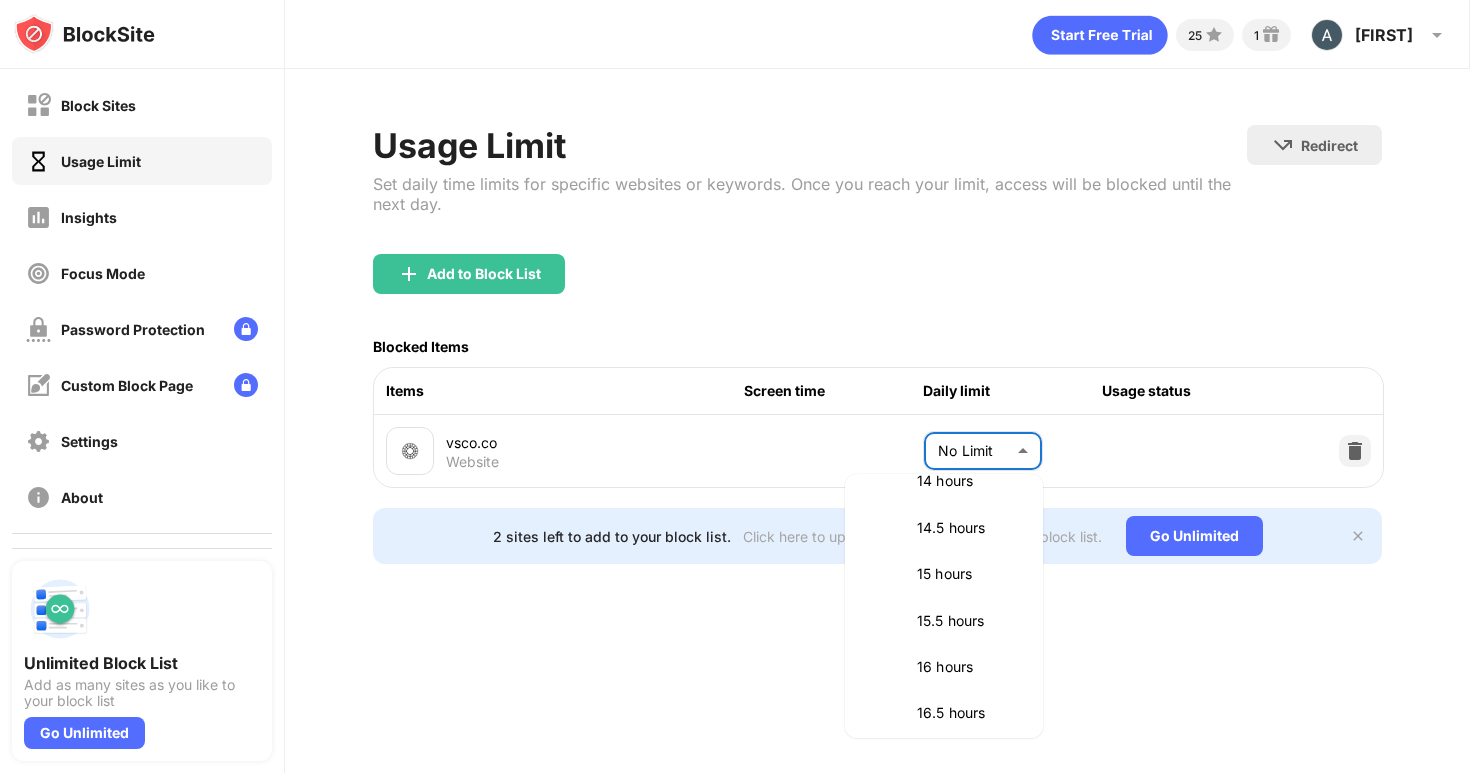 scroll, scrollTop: 2513, scrollLeft: 0, axis: vertical 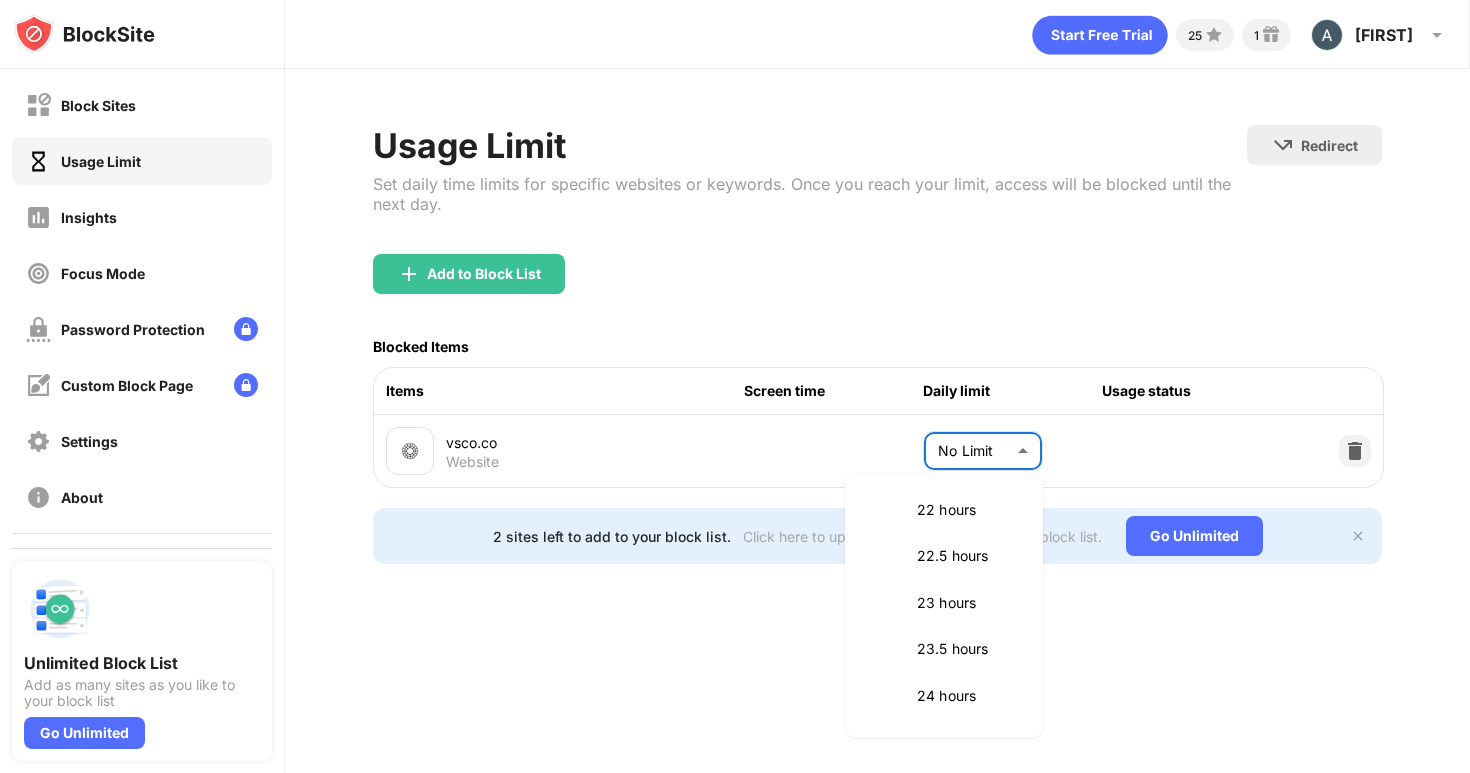 click at bounding box center (735, 386) 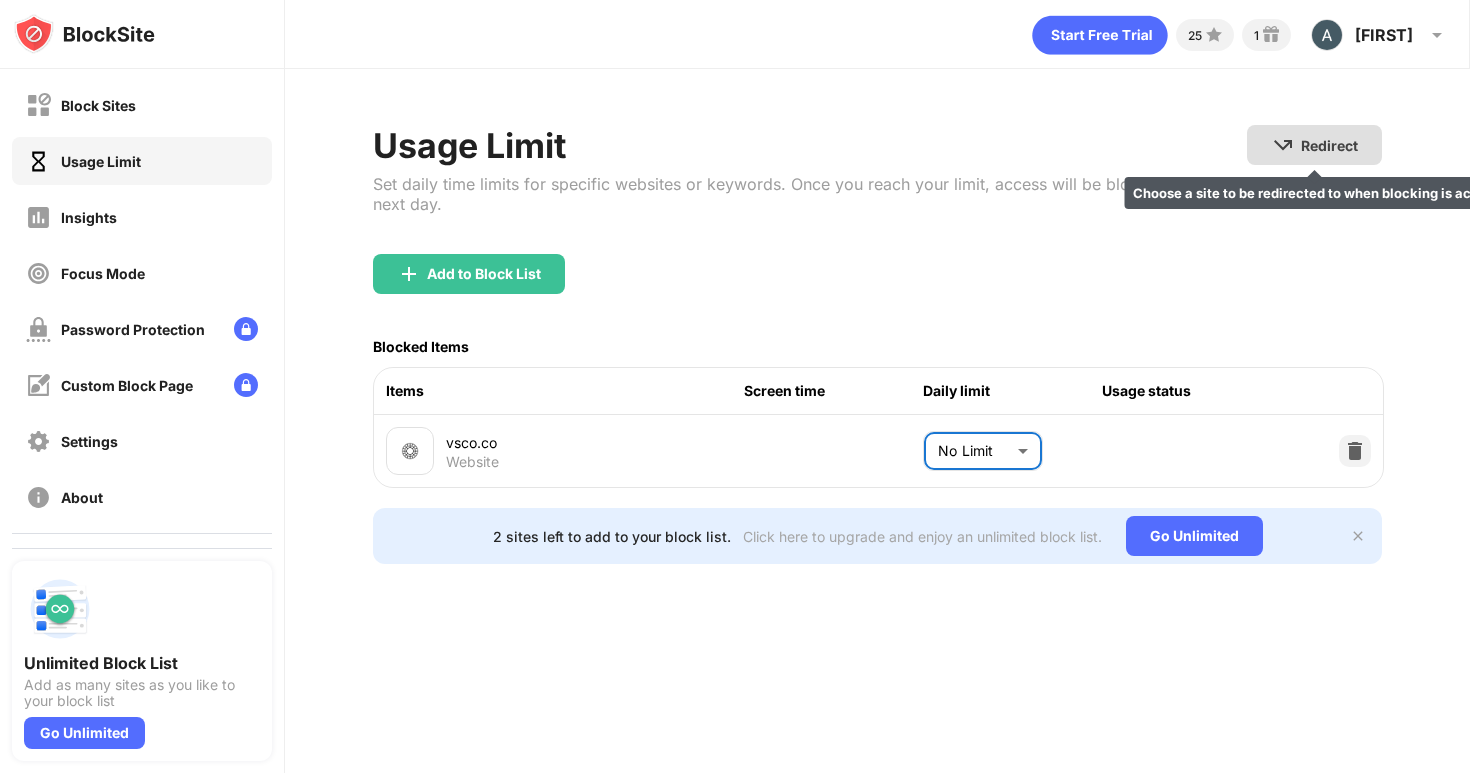 click on "Redirect Choose a site to be redirected to when blocking is active" at bounding box center (1314, 145) 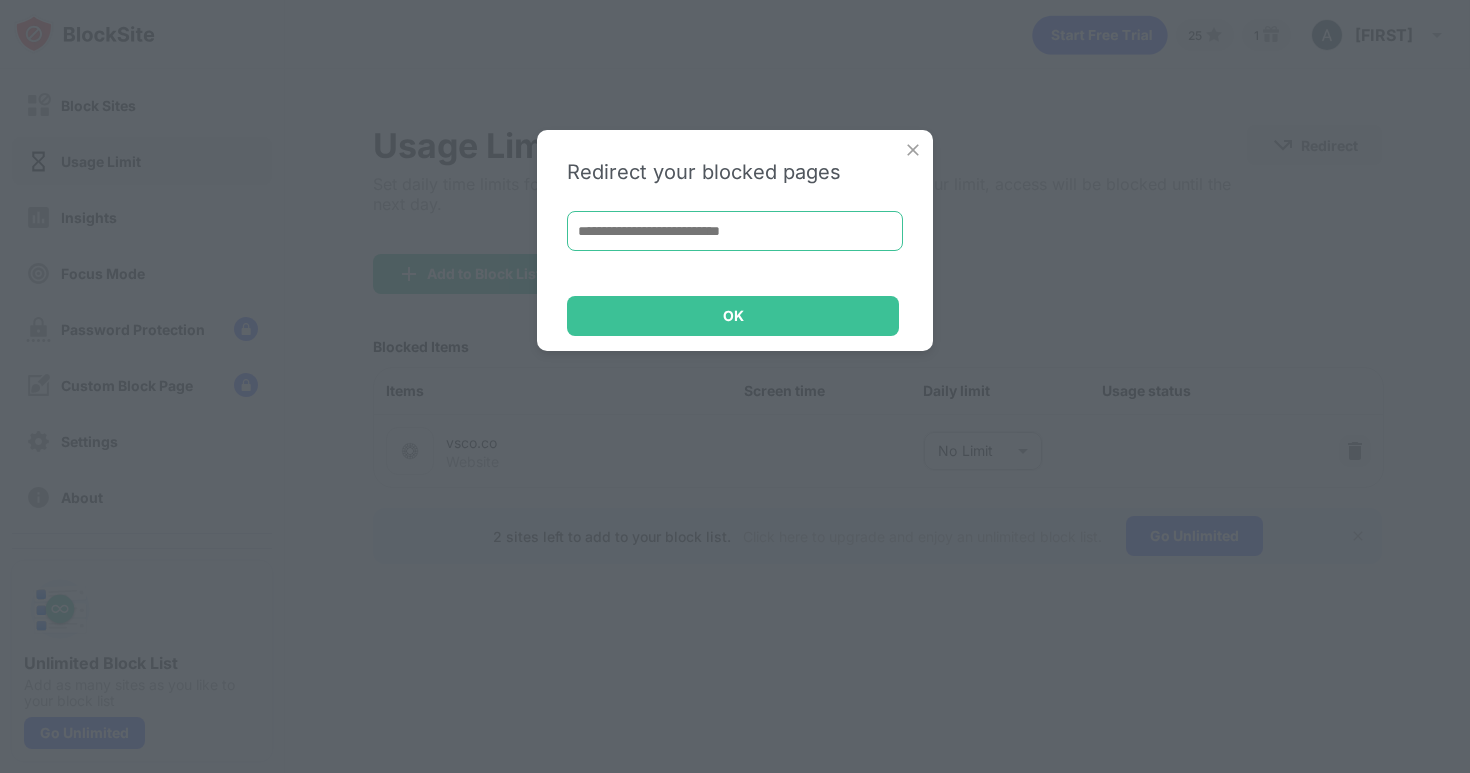 click at bounding box center [735, 231] 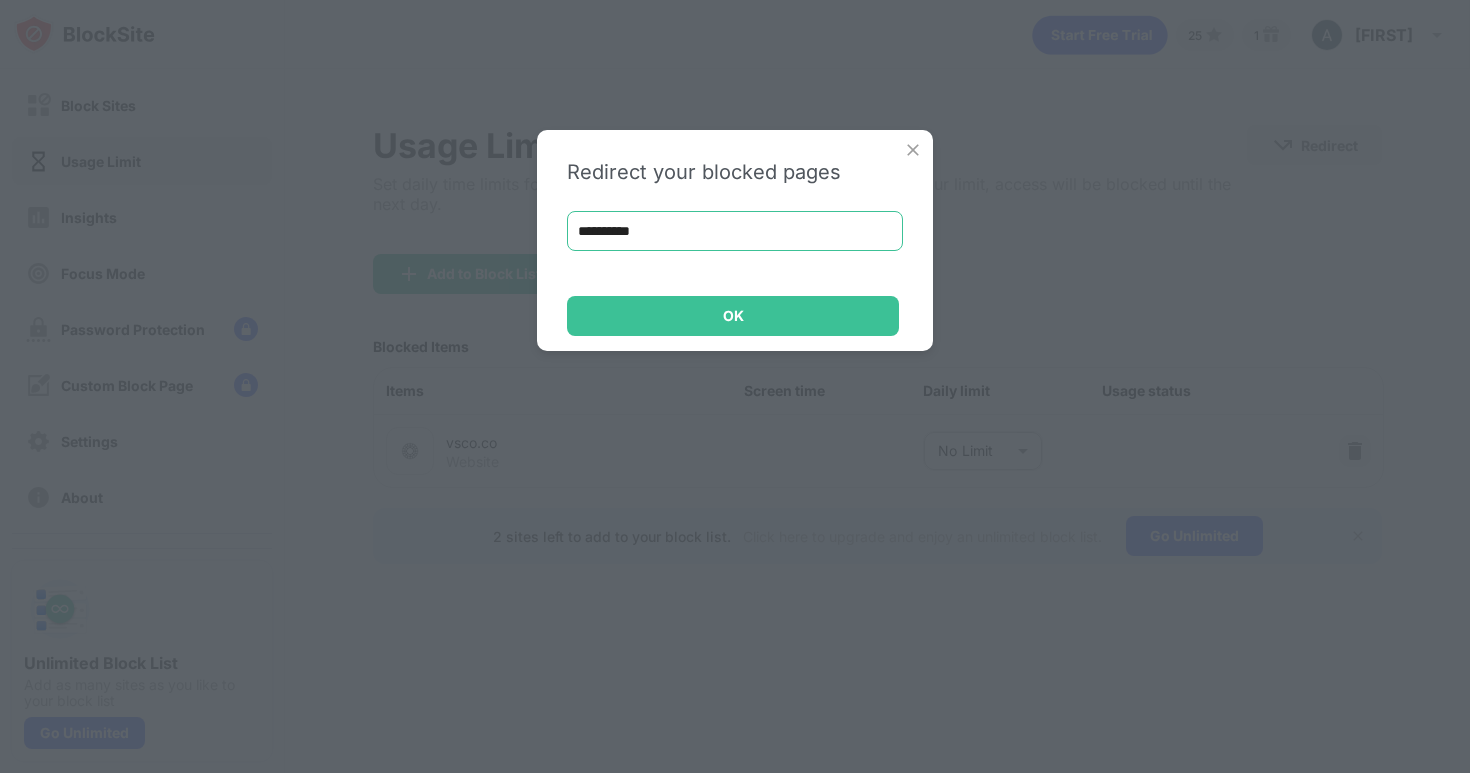 type on "**********" 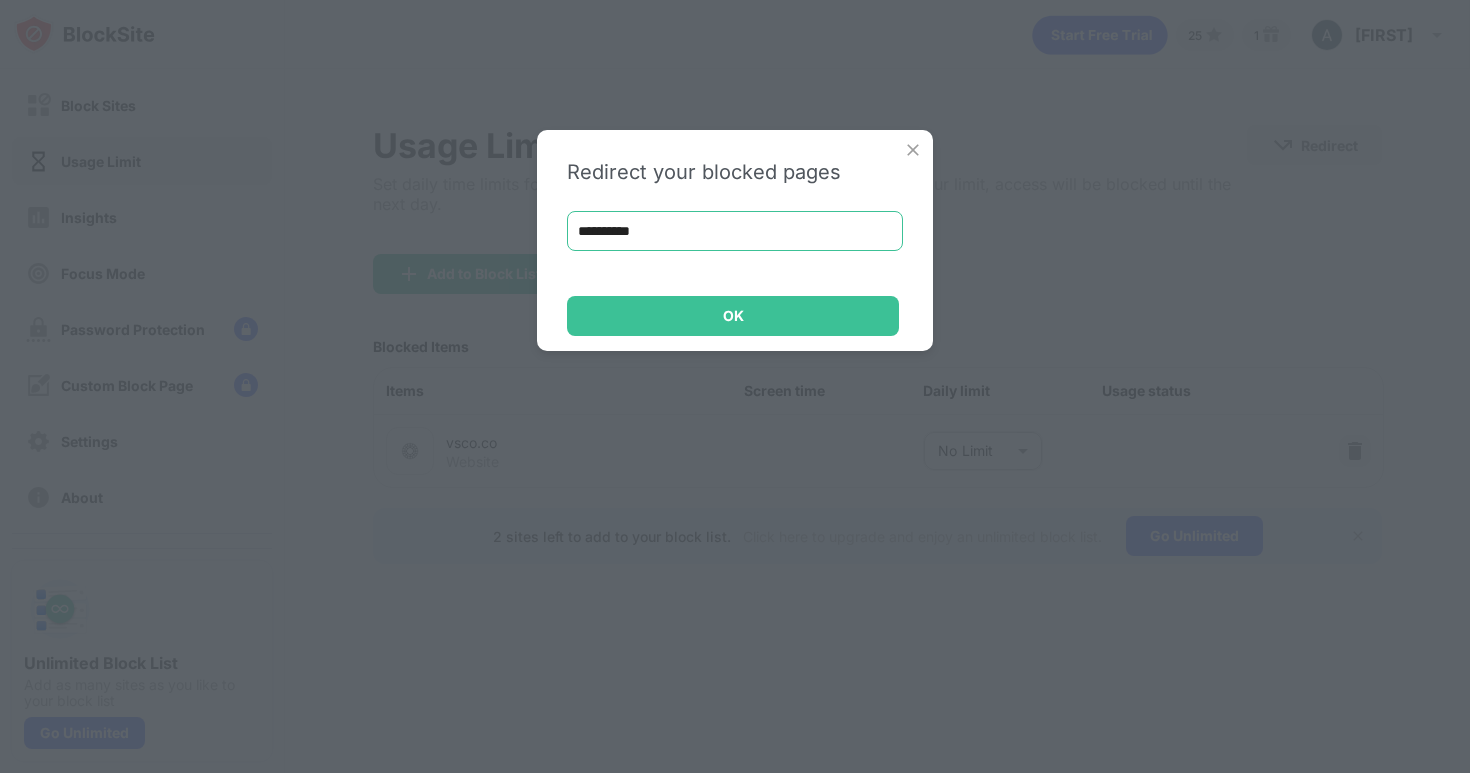 click on "OK" at bounding box center (733, 316) 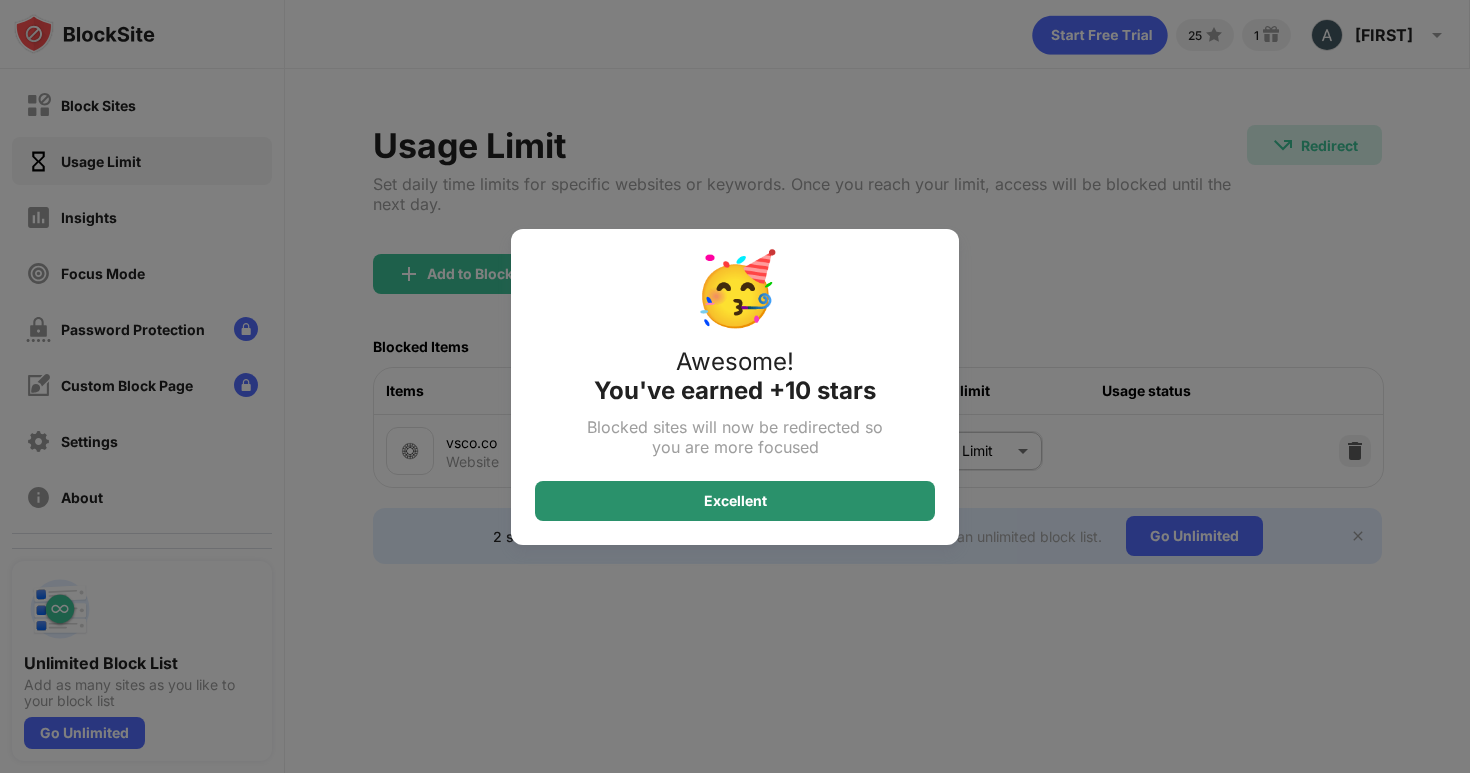 click on "Excellent" at bounding box center (735, 501) 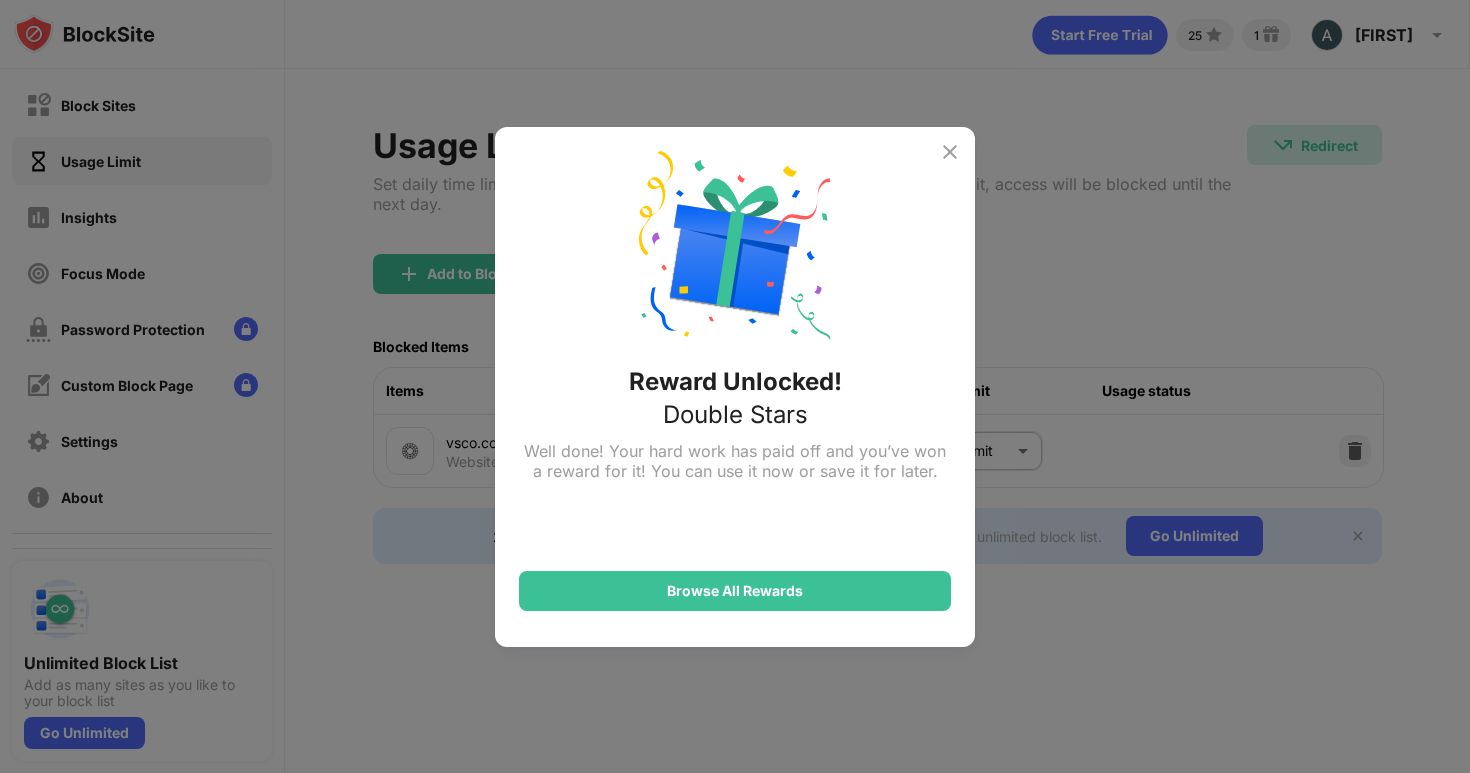 click on "Reward Unlocked! Double Stars Well done! Your hard work has paid off and you’ve won a reward for it! You can use it now or save it for later. Browse All Rewards" at bounding box center (735, 387) 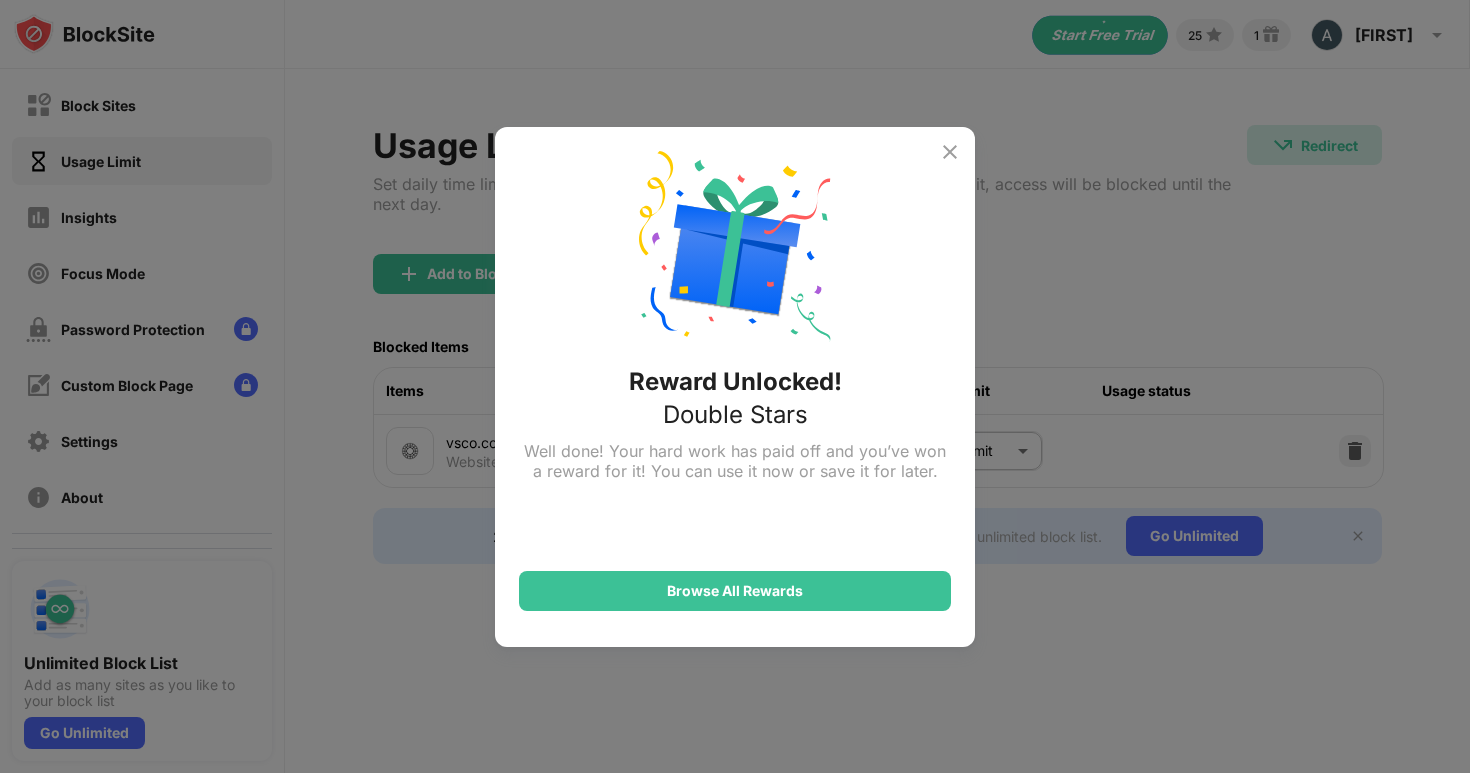 click at bounding box center [950, 152] 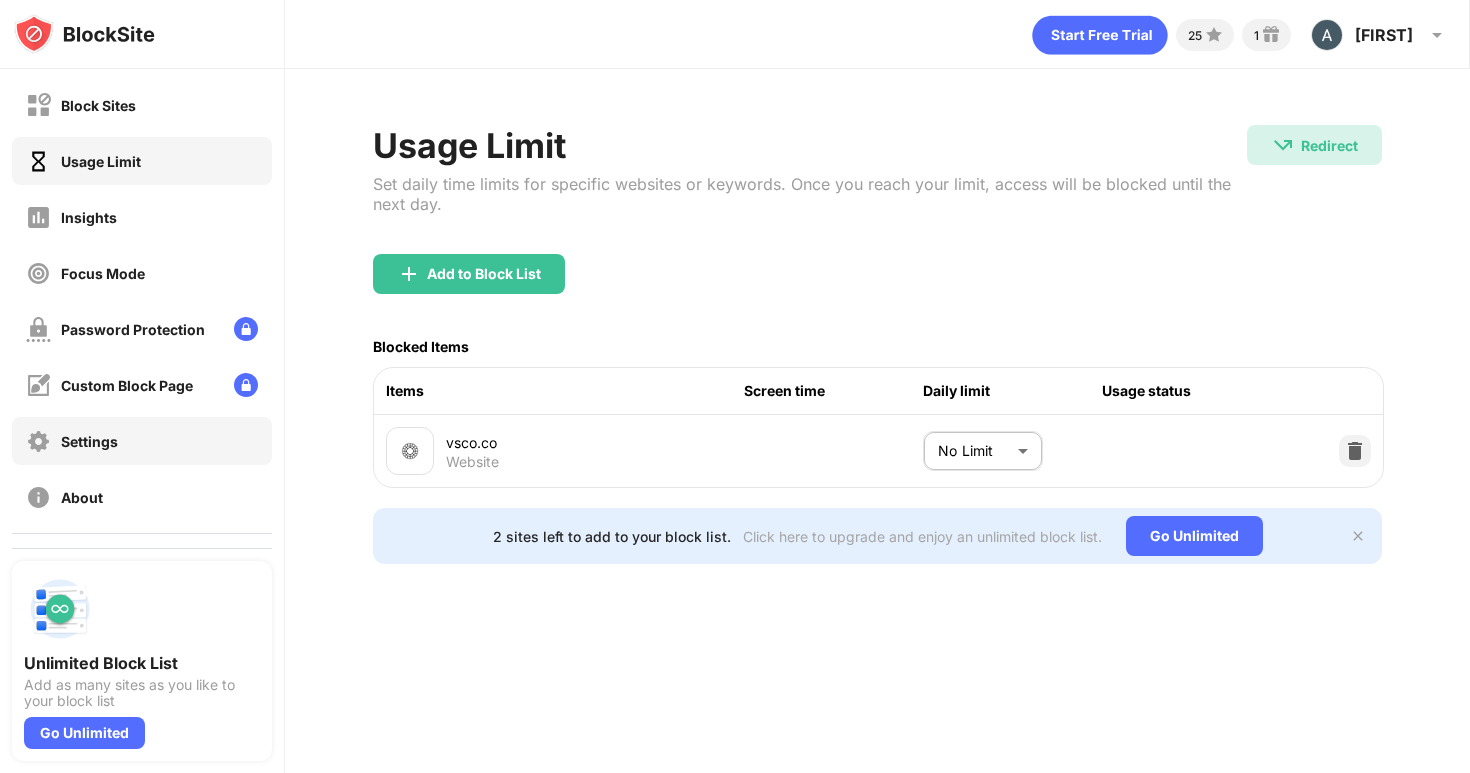 click on "Settings" at bounding box center (72, 441) 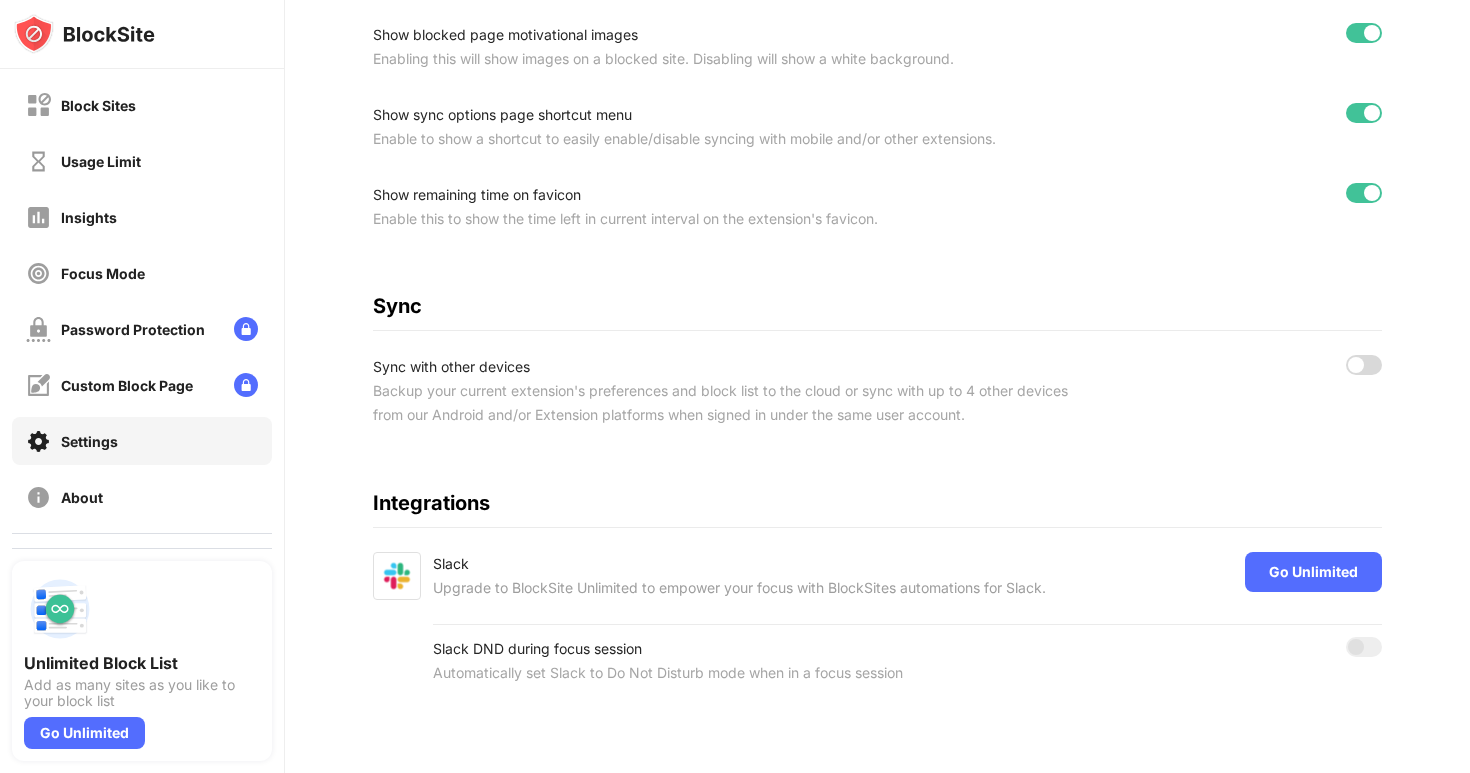 scroll, scrollTop: 808, scrollLeft: 0, axis: vertical 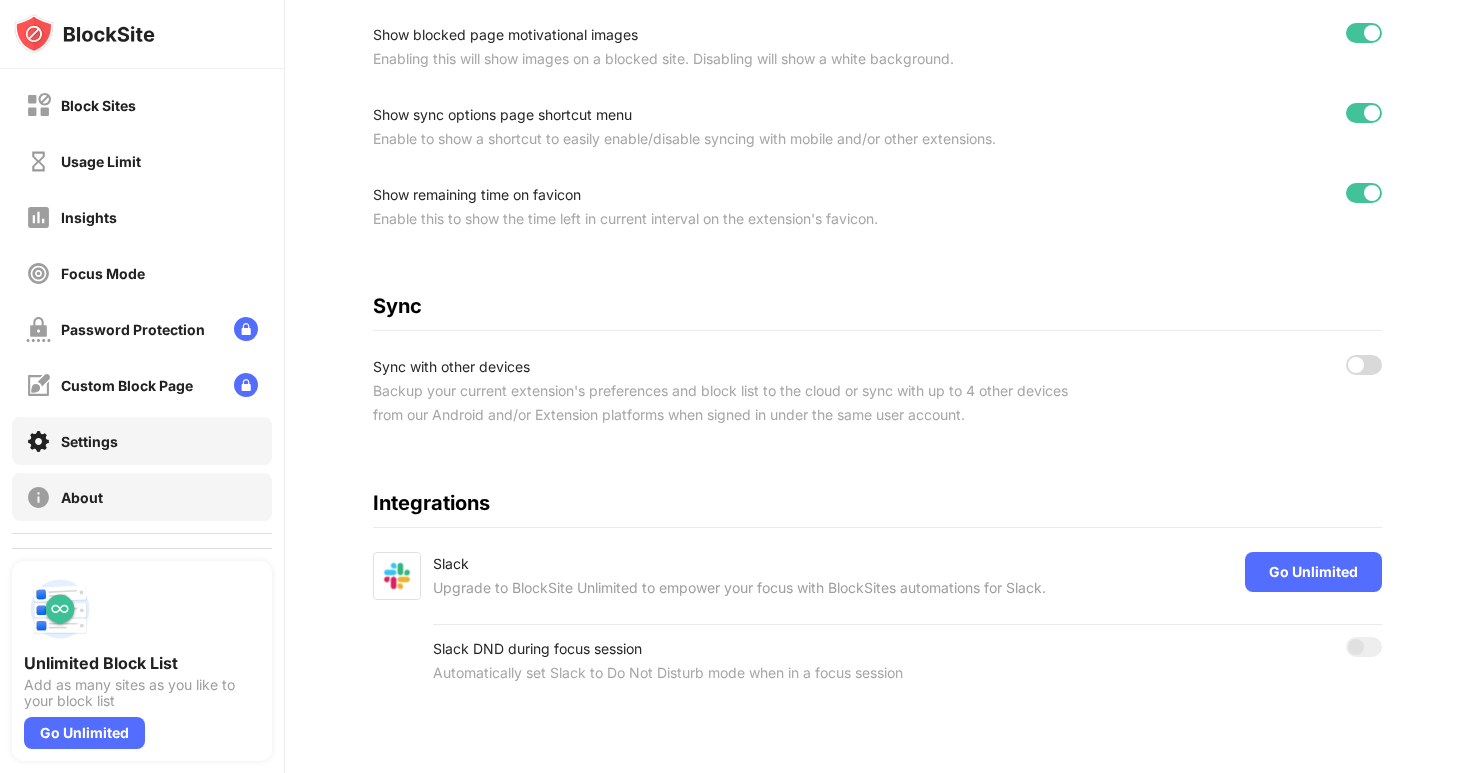 click on "About" at bounding box center [142, 497] 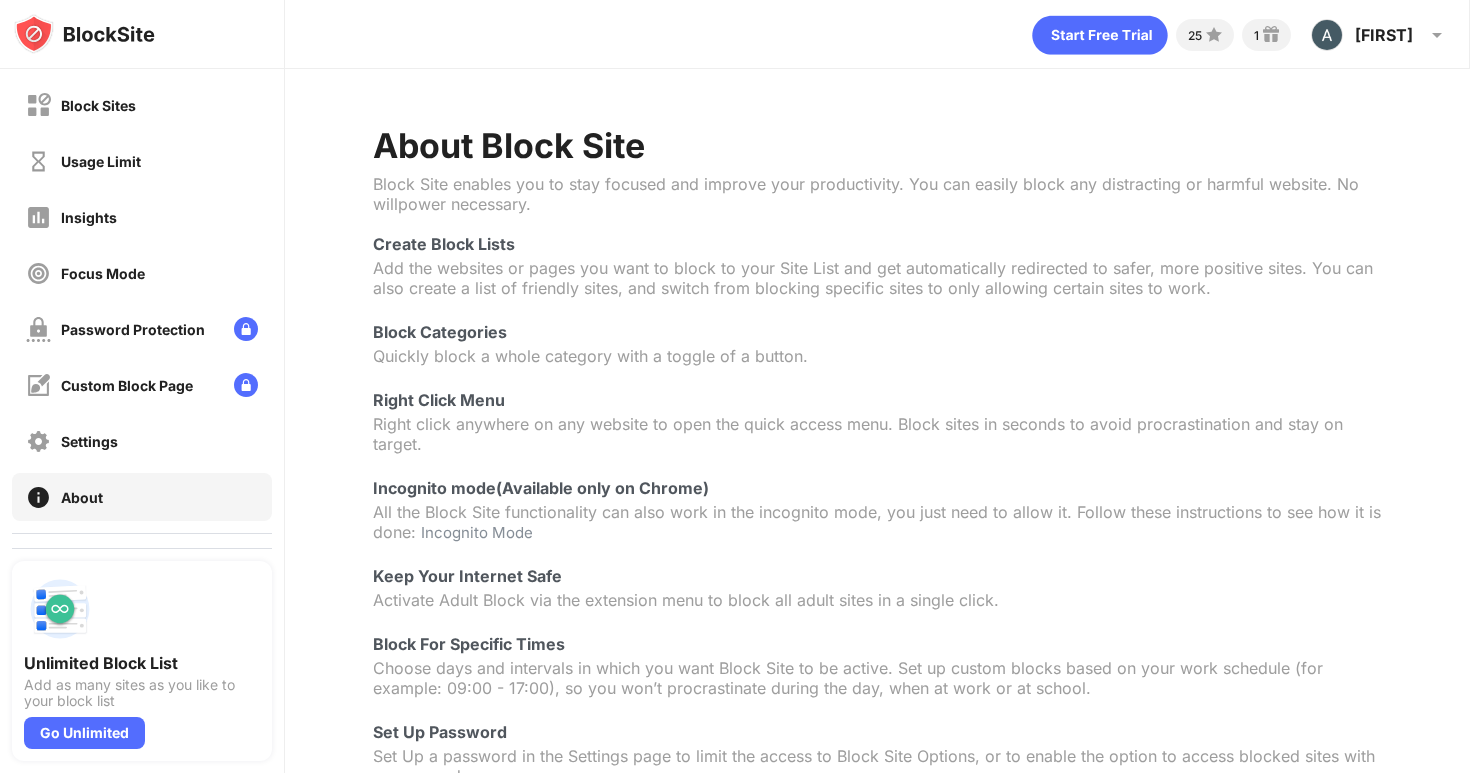 scroll, scrollTop: 208, scrollLeft: 0, axis: vertical 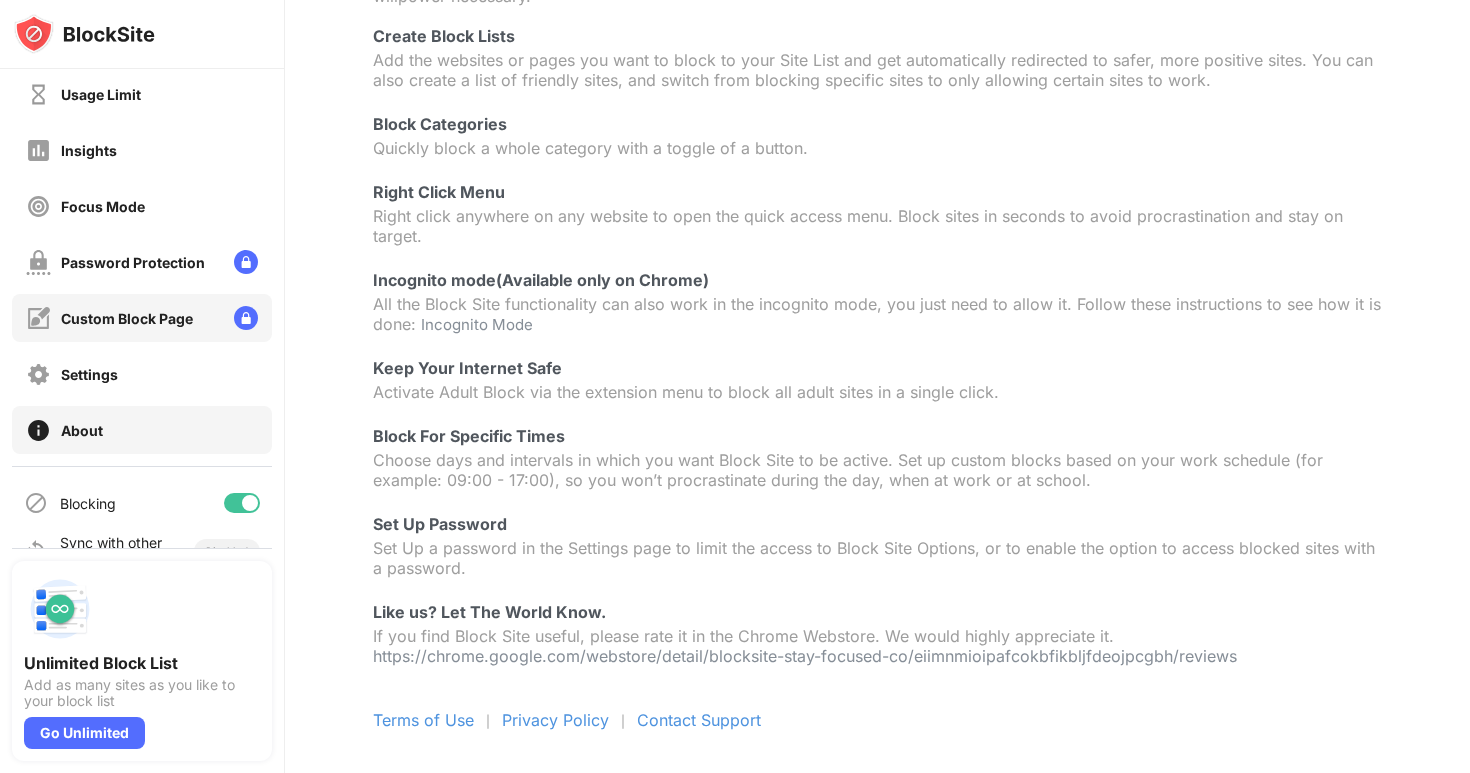 click on "Custom Block Page" at bounding box center [109, 318] 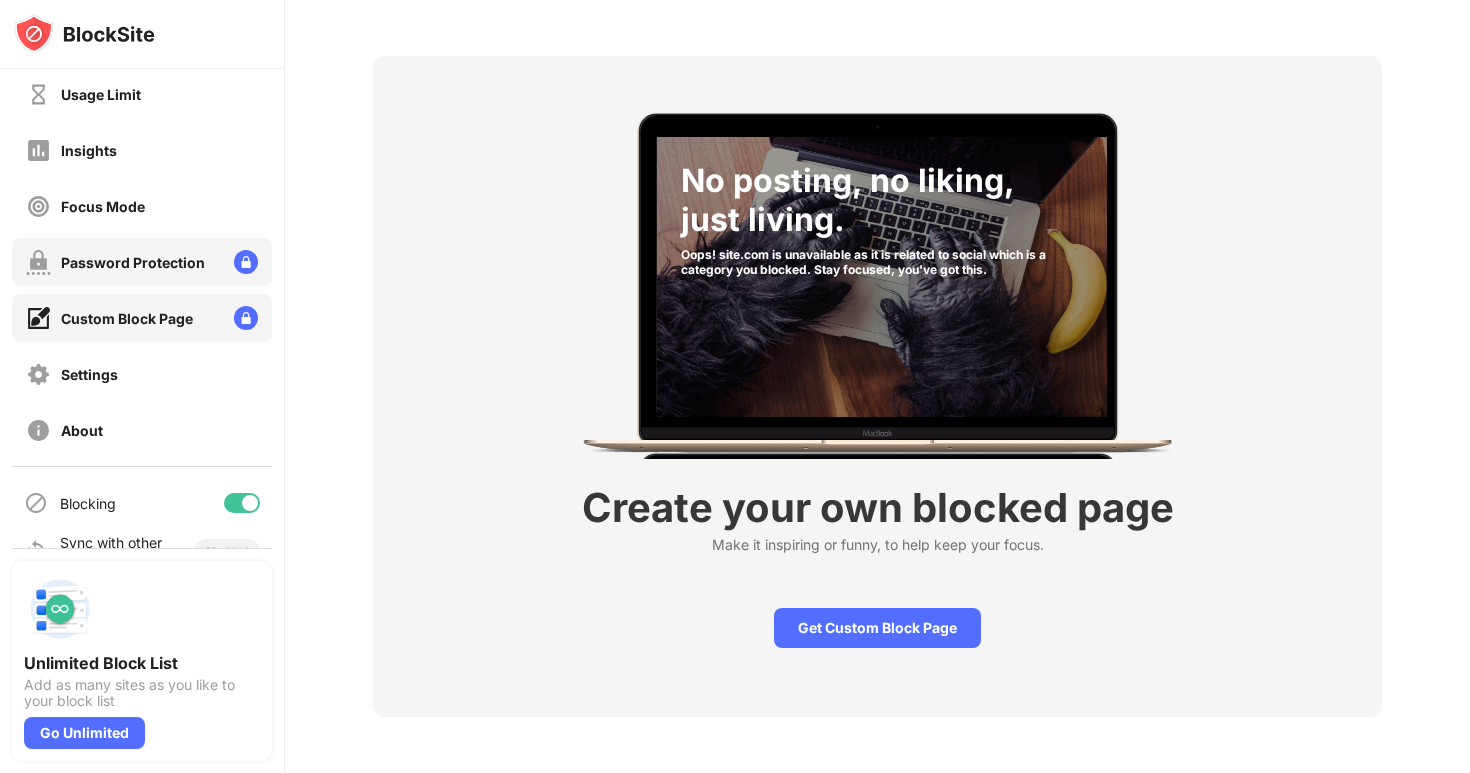 click on "Password Protection" at bounding box center (142, 262) 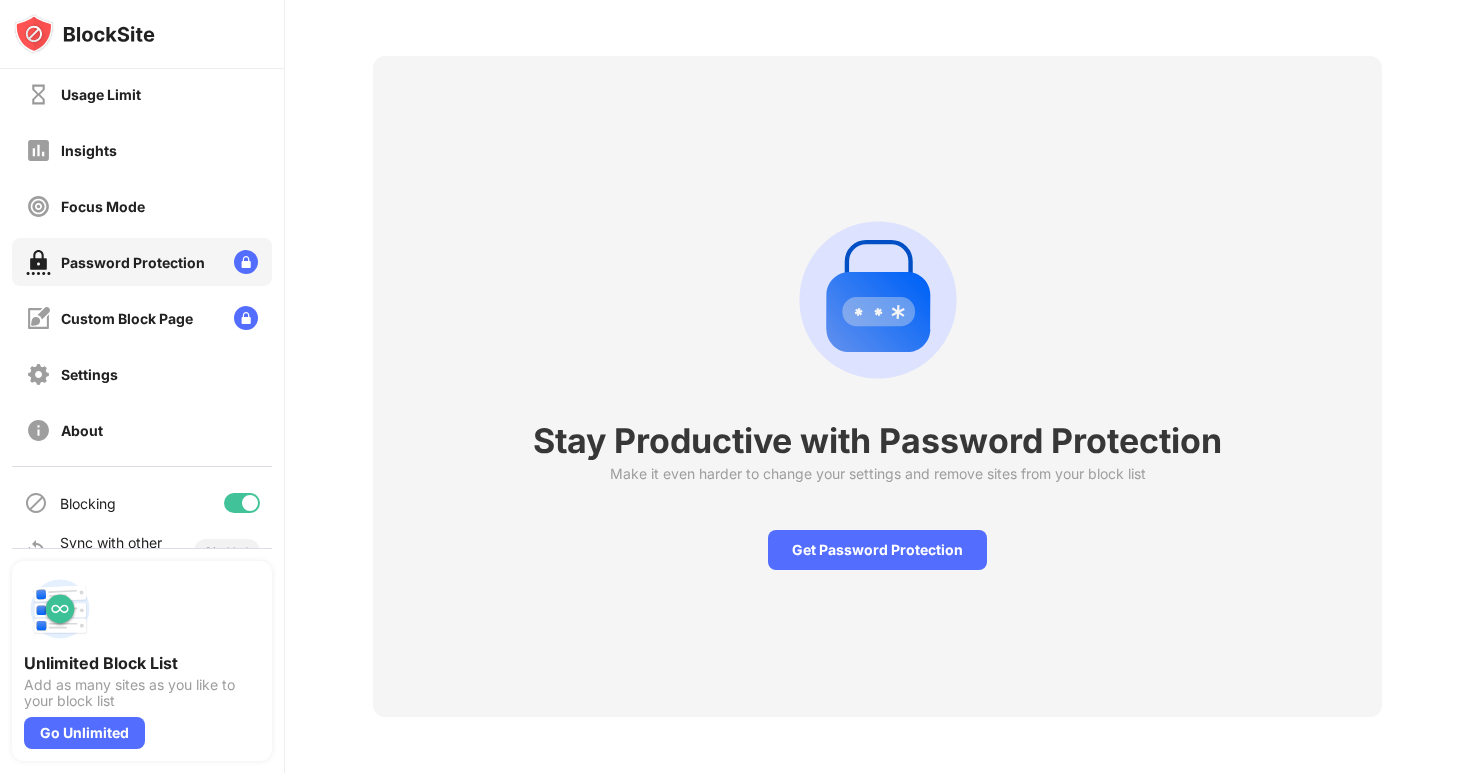 scroll, scrollTop: 0, scrollLeft: 0, axis: both 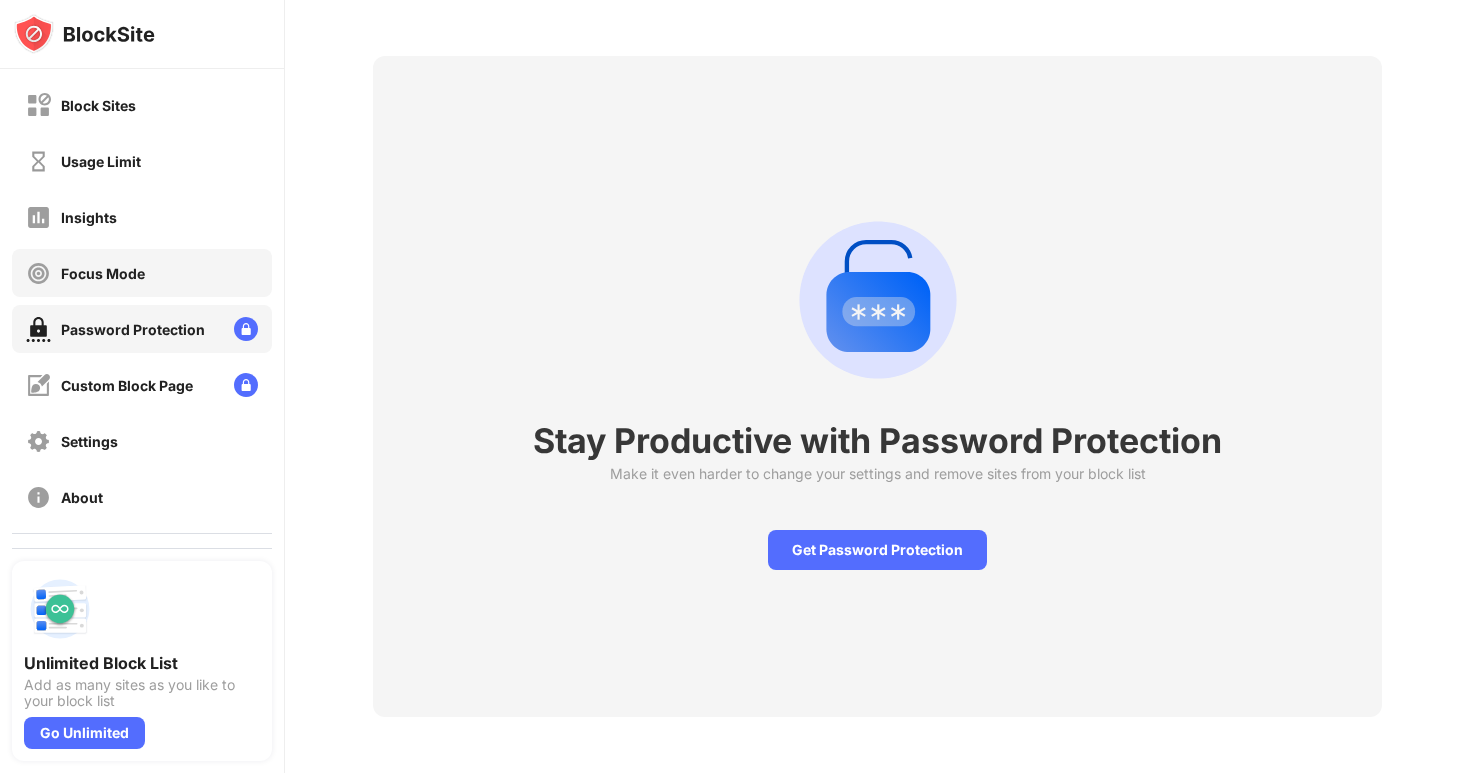click on "Focus Mode" at bounding box center [142, 273] 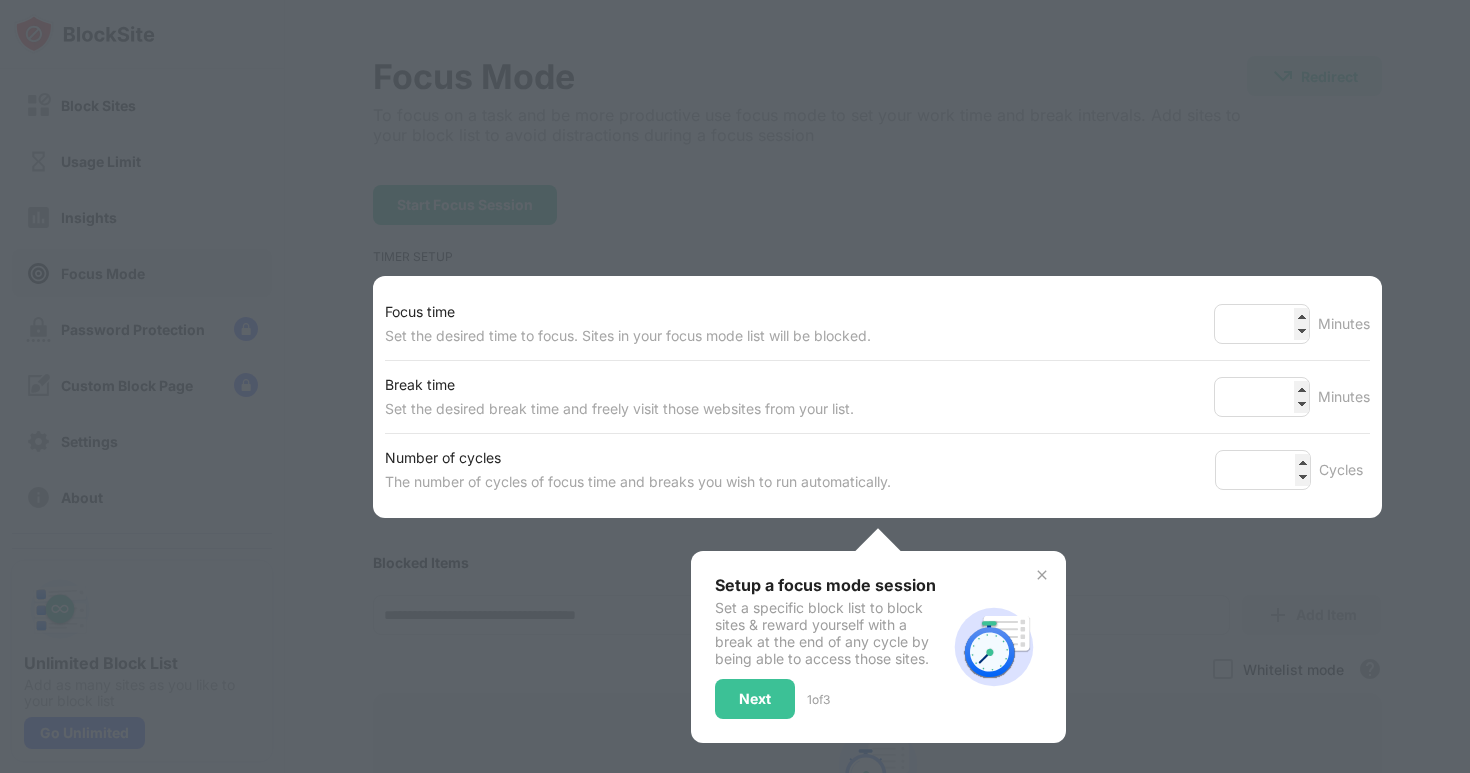 scroll, scrollTop: 208, scrollLeft: 0, axis: vertical 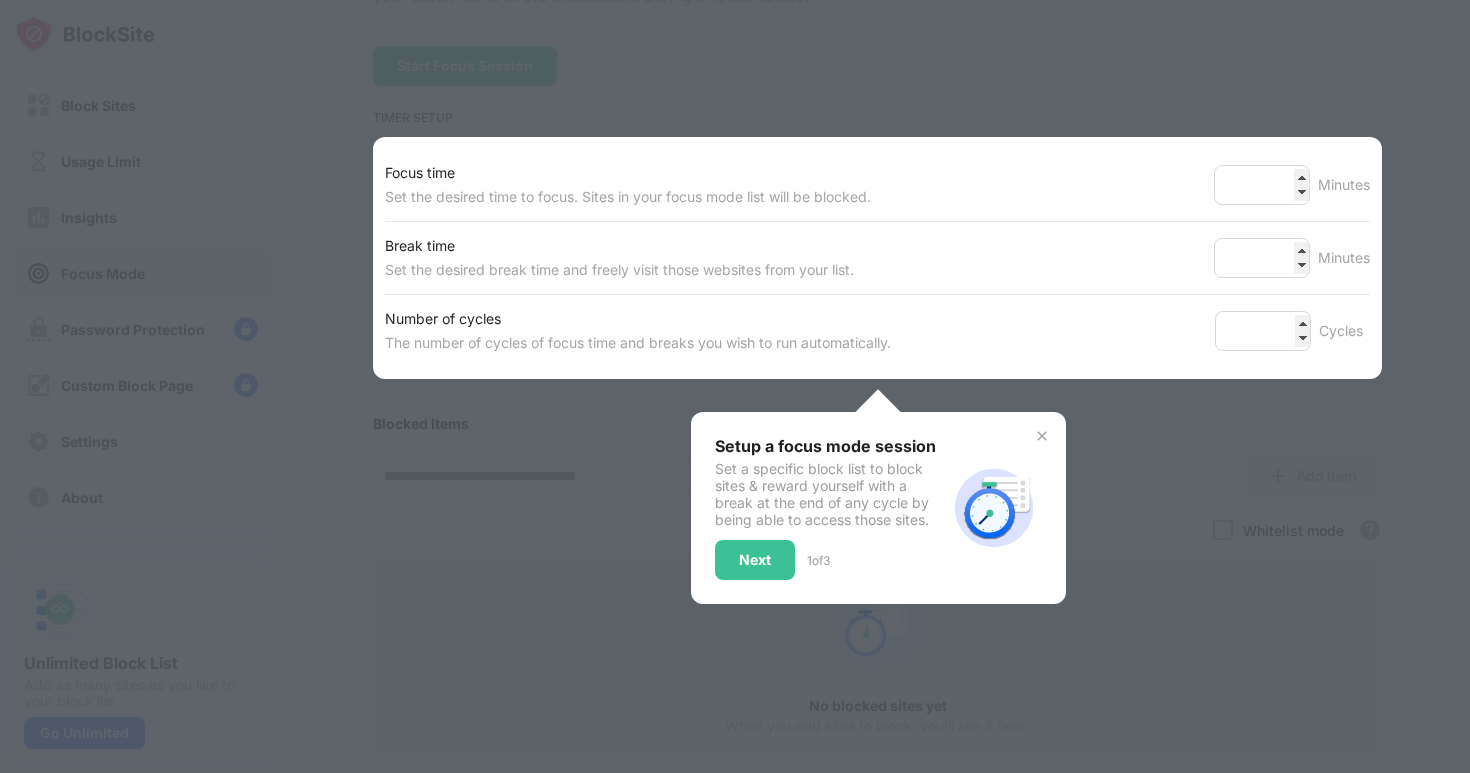 click at bounding box center (735, 386) 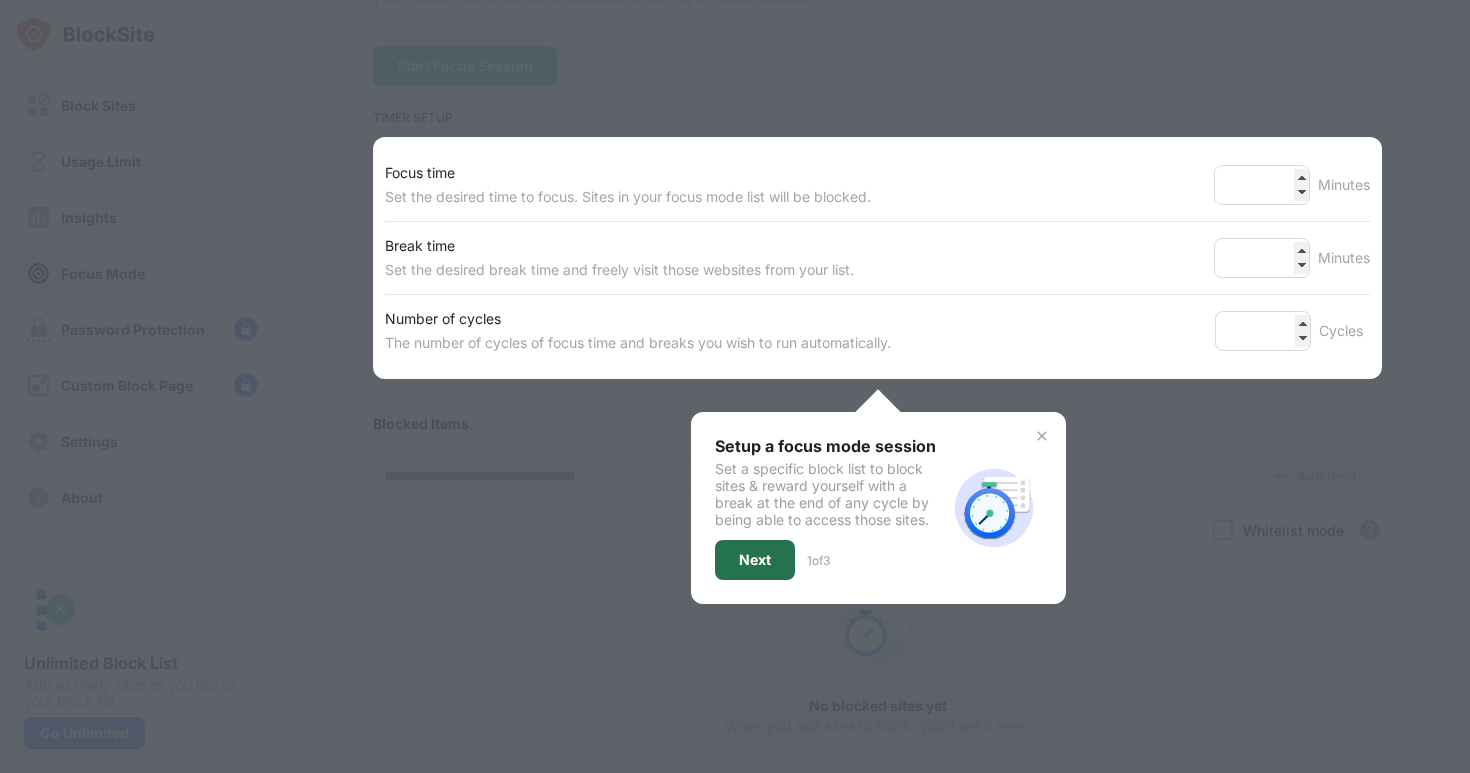 click on "Next" at bounding box center (755, 560) 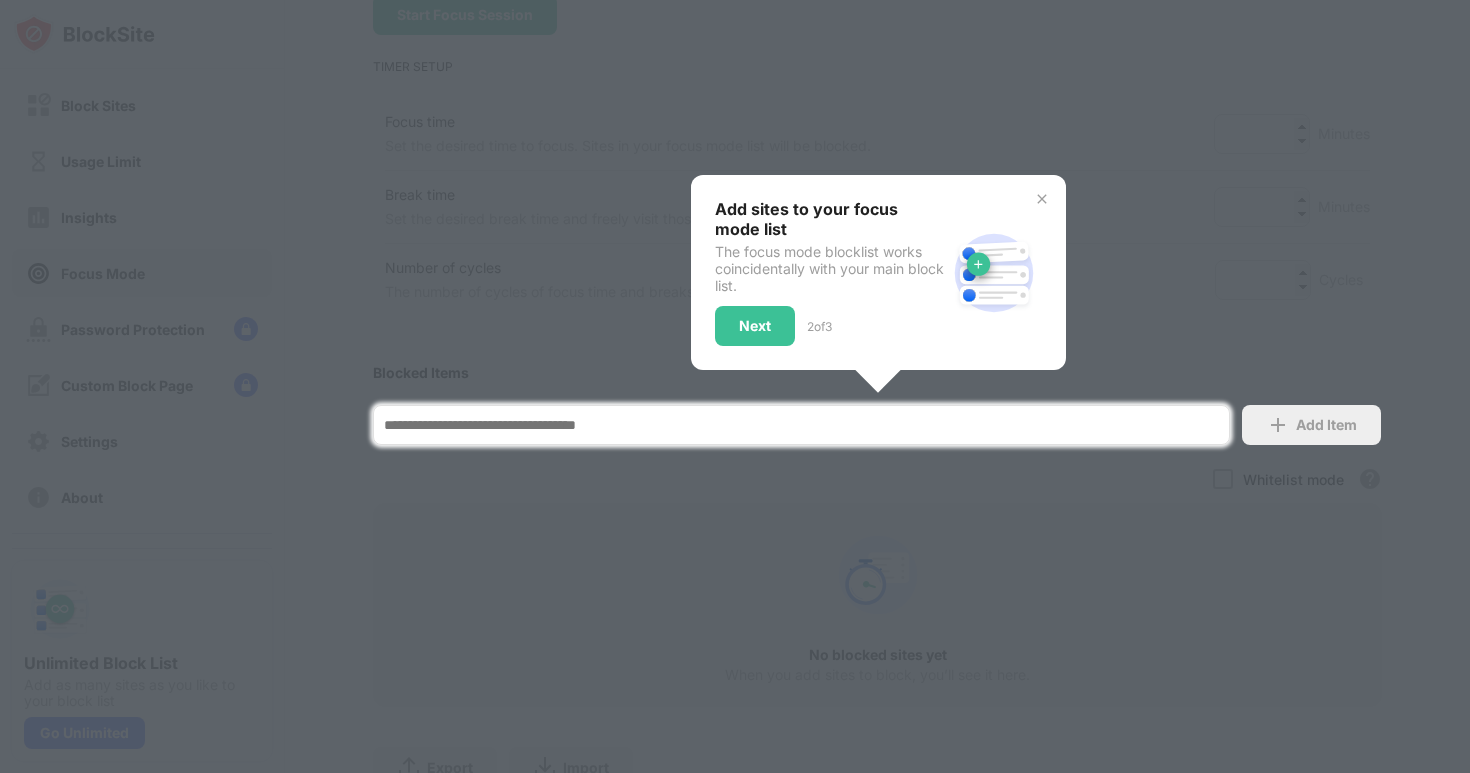 click at bounding box center [735, 386] 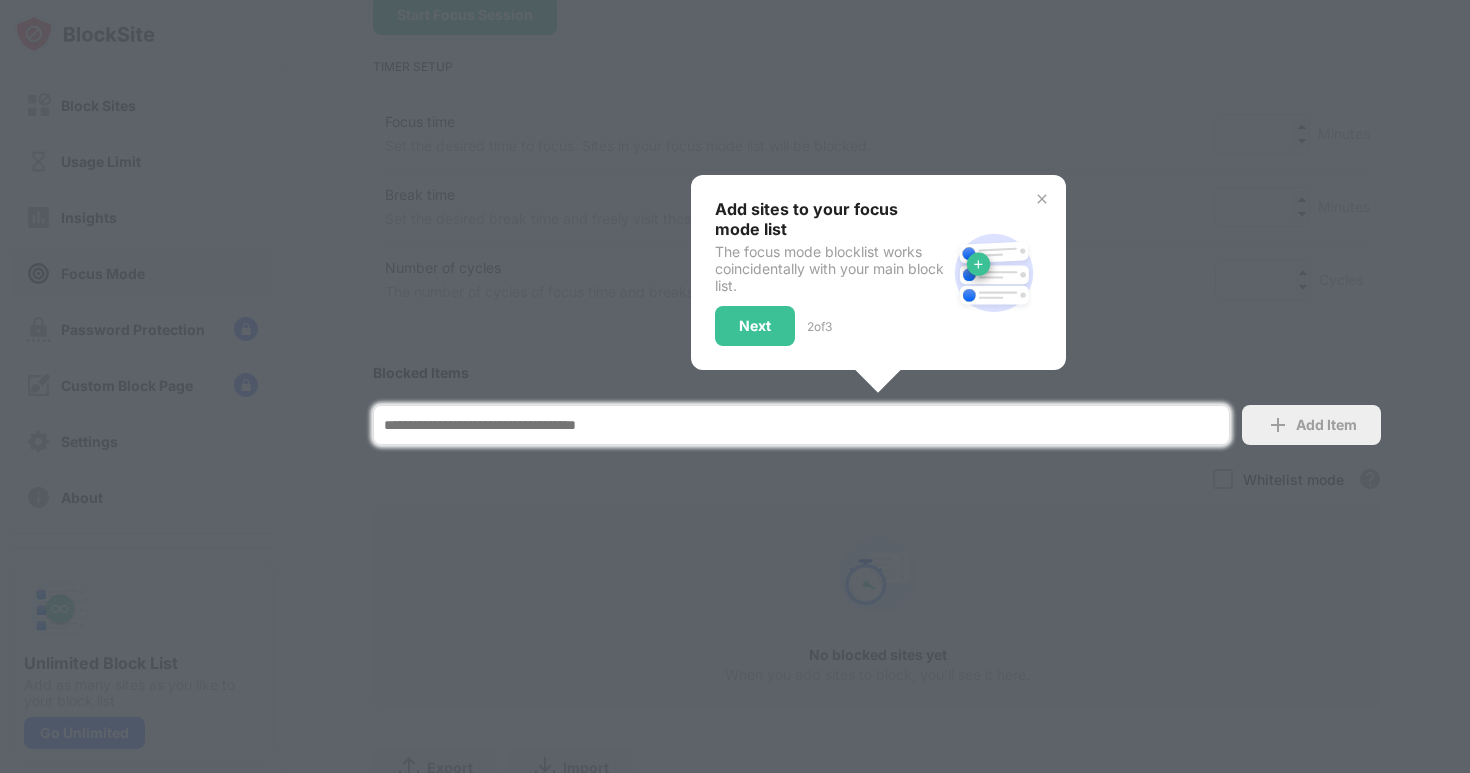 scroll, scrollTop: 347, scrollLeft: 0, axis: vertical 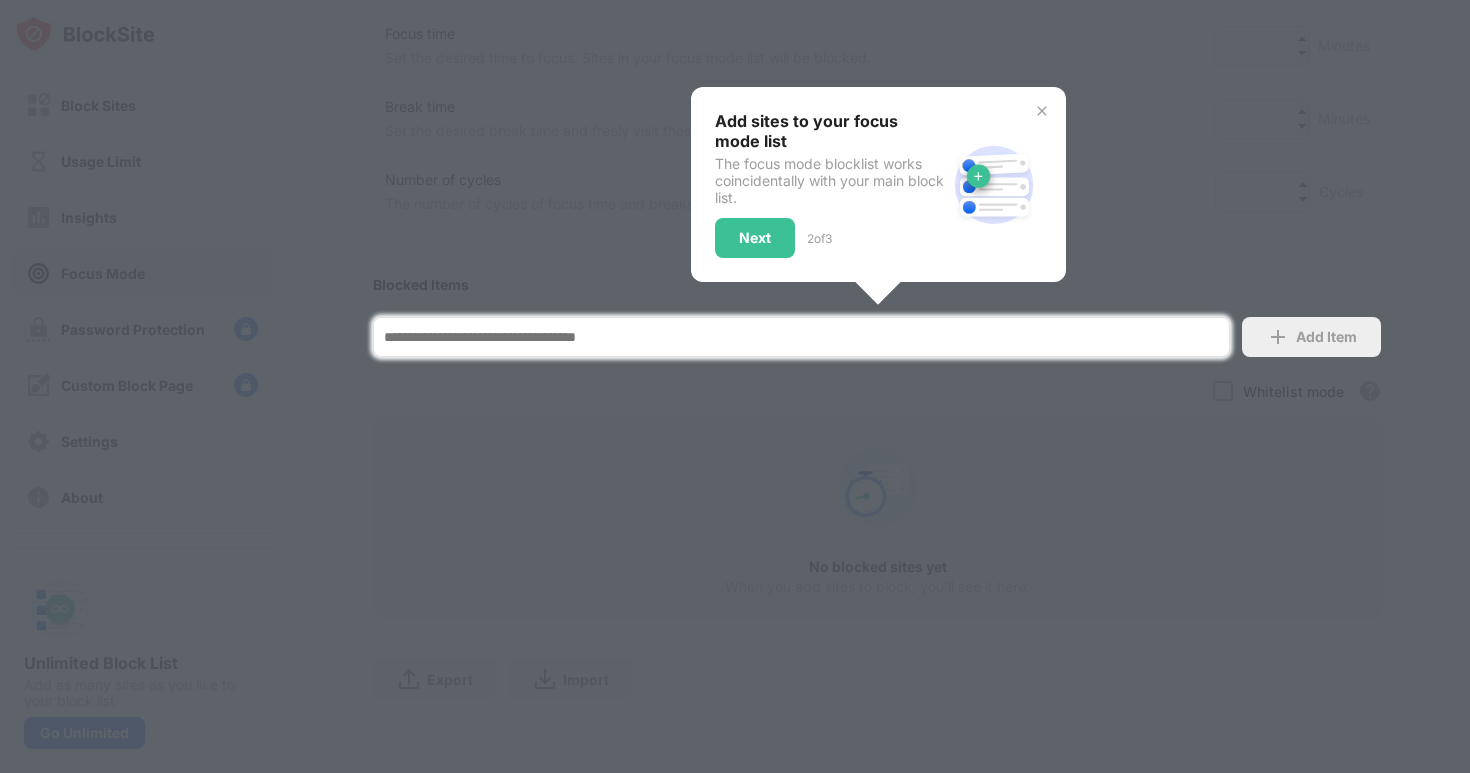 click on "Add sites to your focus mode list The focus mode blocklist works coincidentally with your main block list. Next 2  of  3" at bounding box center [878, 184] 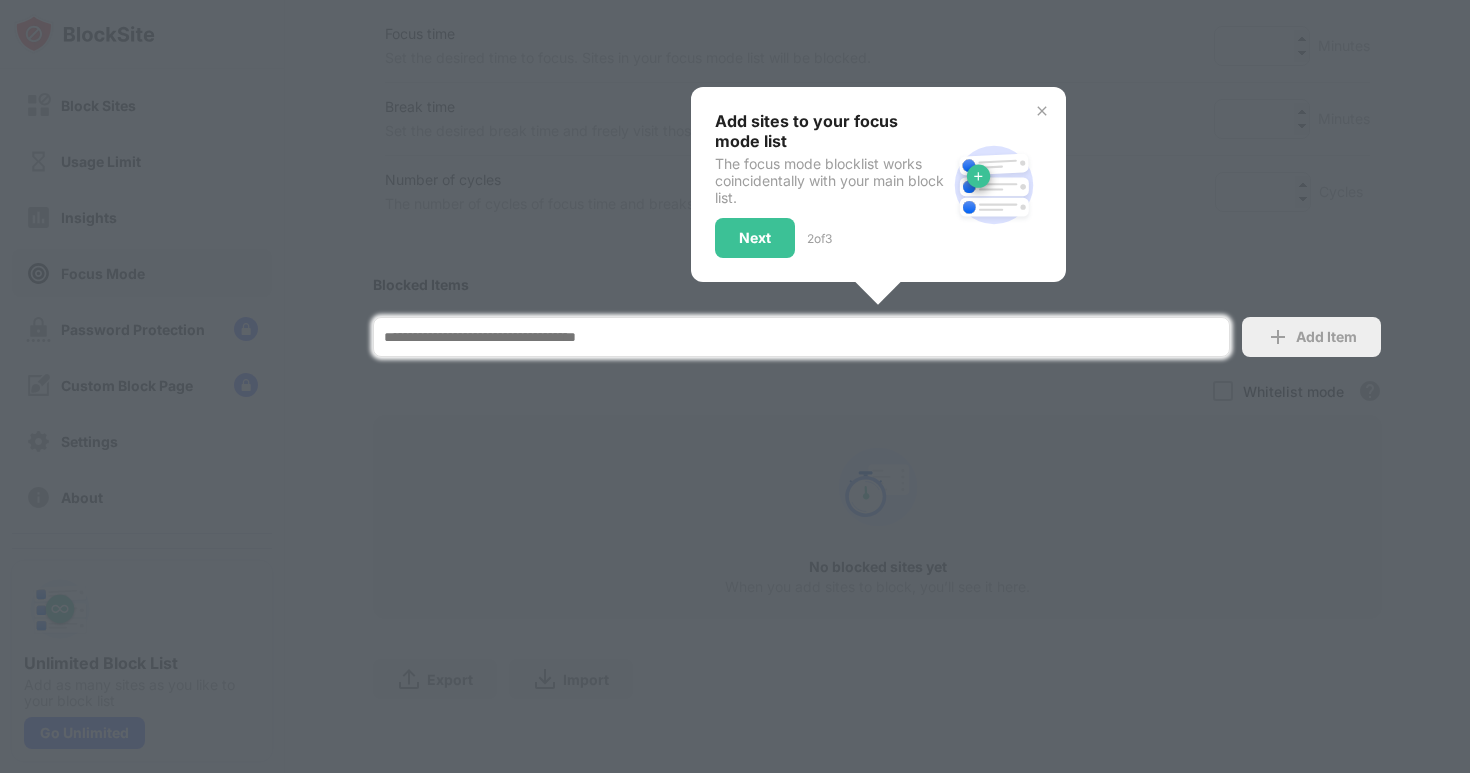 click on "Add sites to your focus mode list The focus mode blocklist works coincidentally with your main block list. Next 2  of  3" at bounding box center (878, 184) 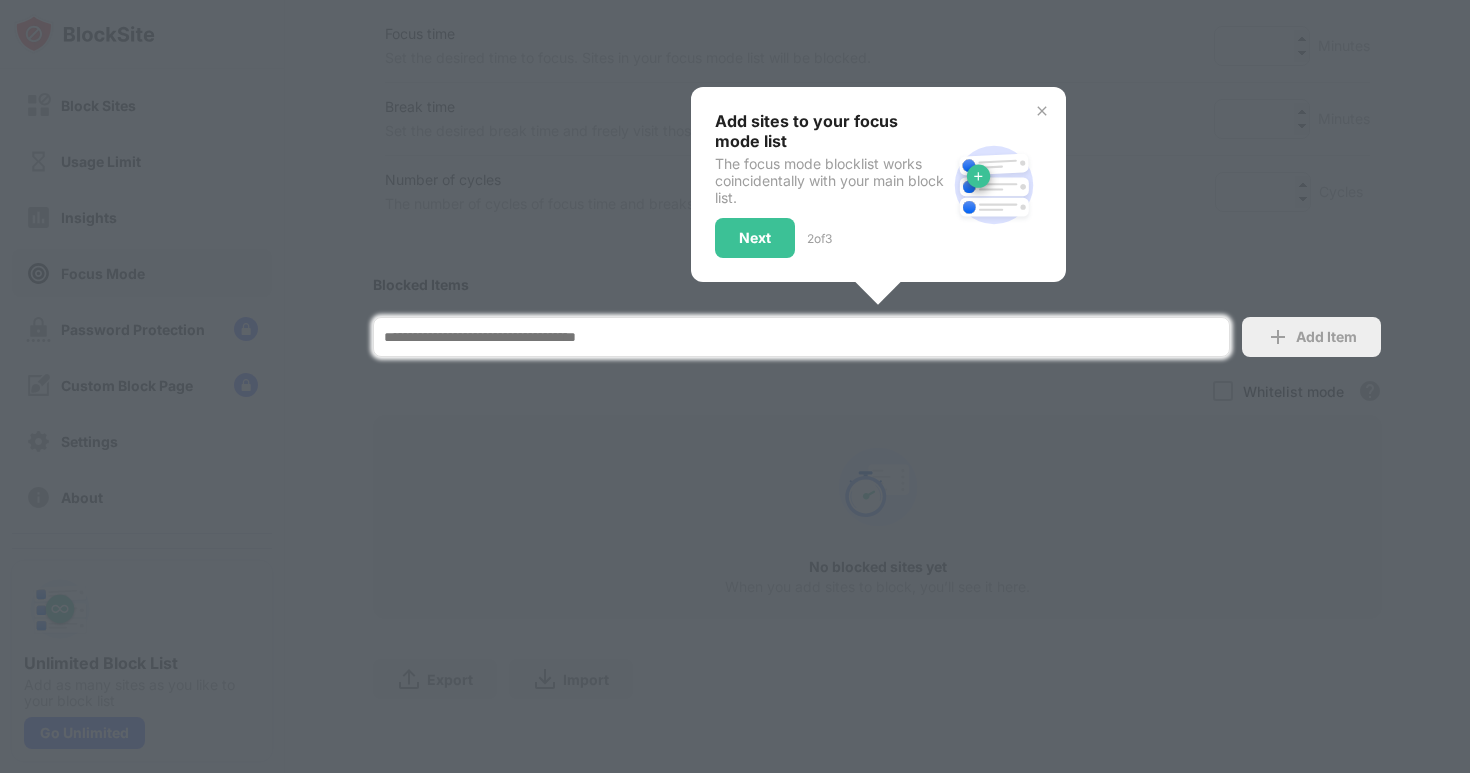 click at bounding box center [1042, 111] 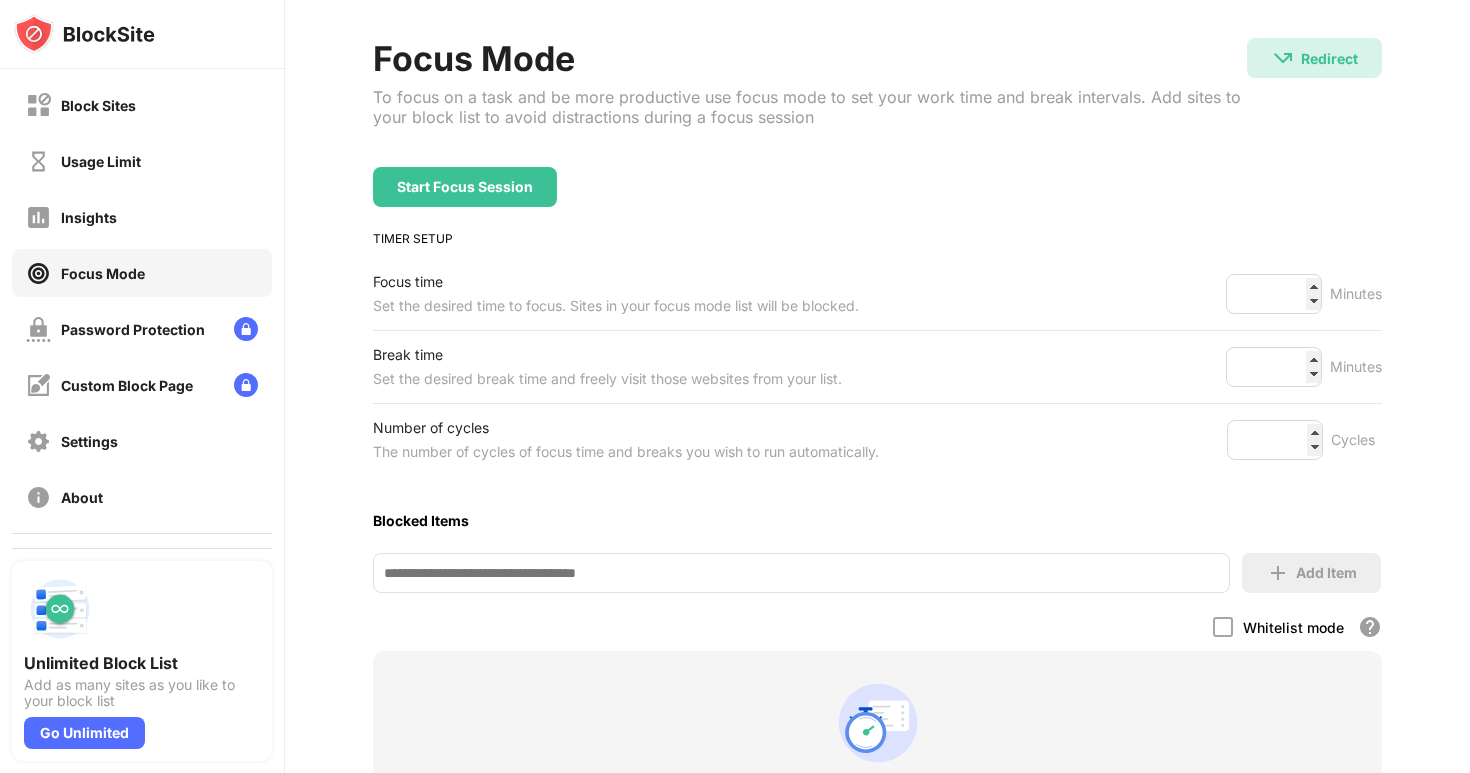 scroll, scrollTop: 0, scrollLeft: 0, axis: both 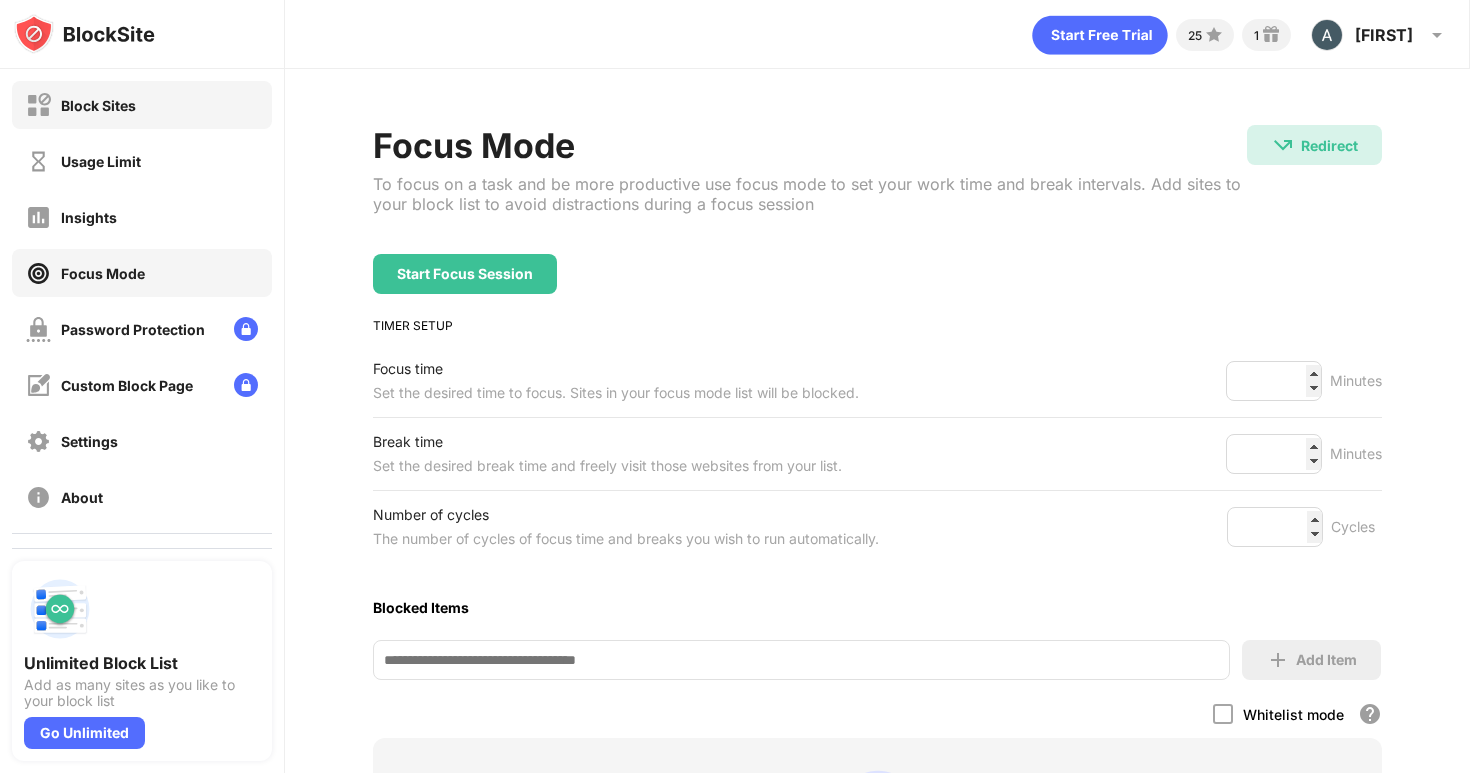 click on "Block Sites" at bounding box center (142, 105) 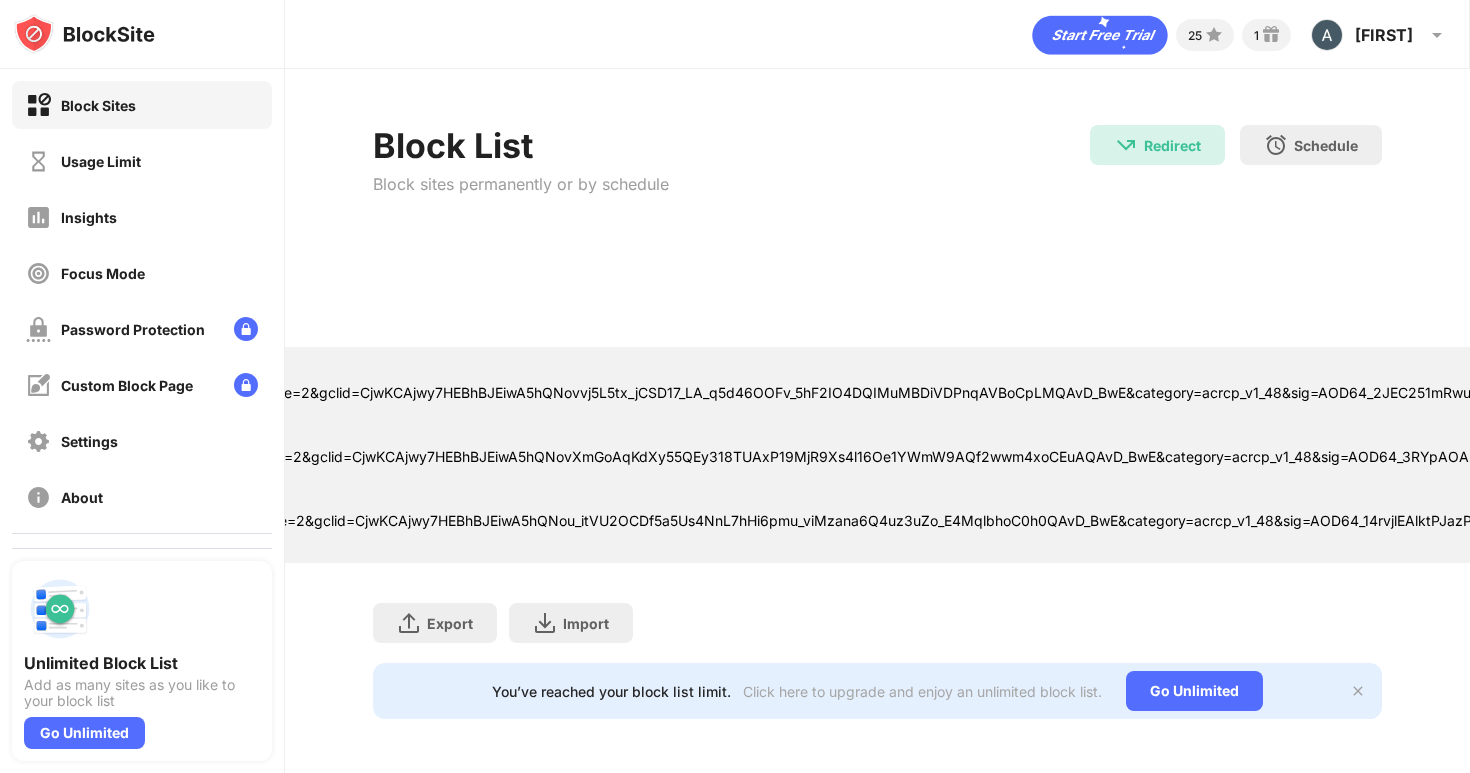 drag, startPoint x: 620, startPoint y: 525, endPoint x: 362, endPoint y: 406, distance: 284.12146 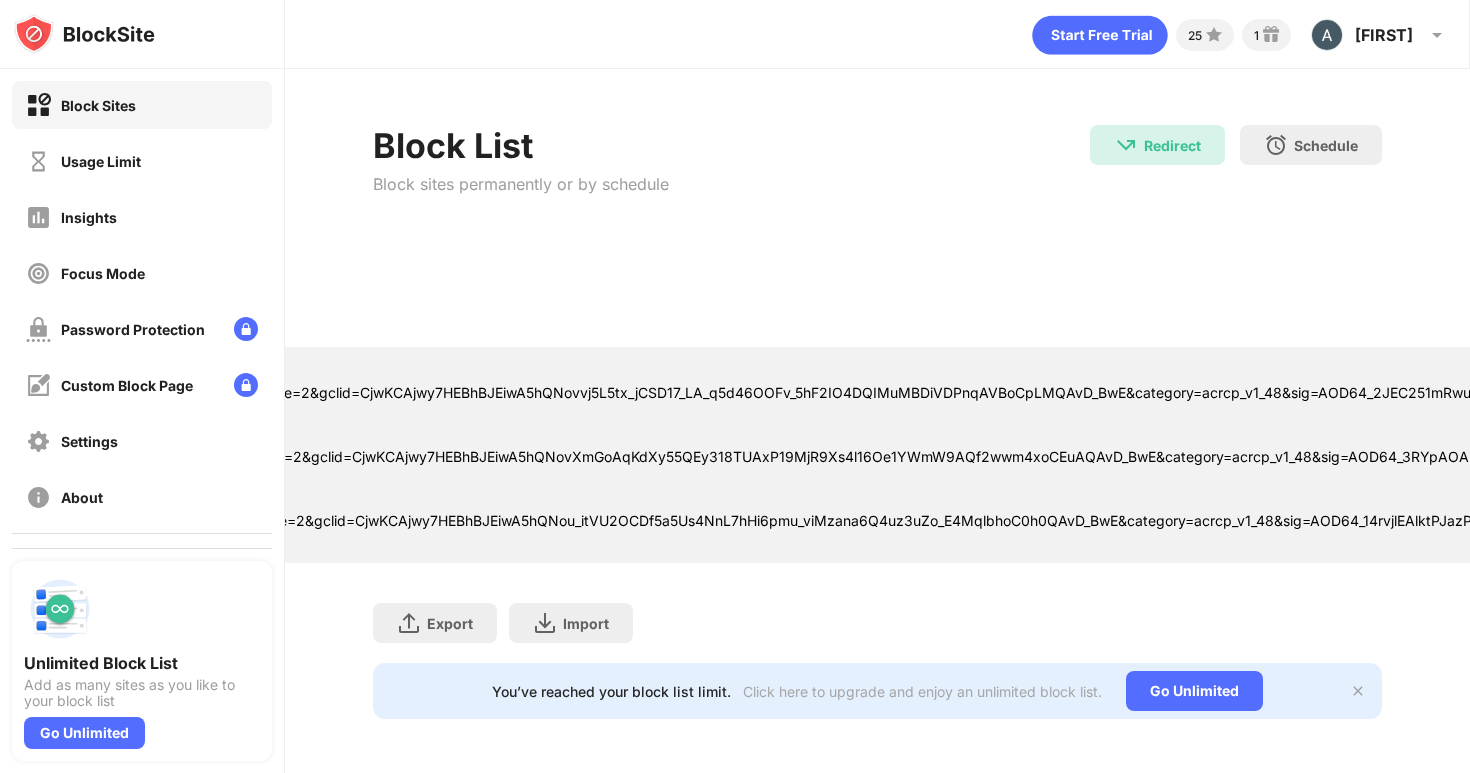 scroll, scrollTop: 1, scrollLeft: 0, axis: vertical 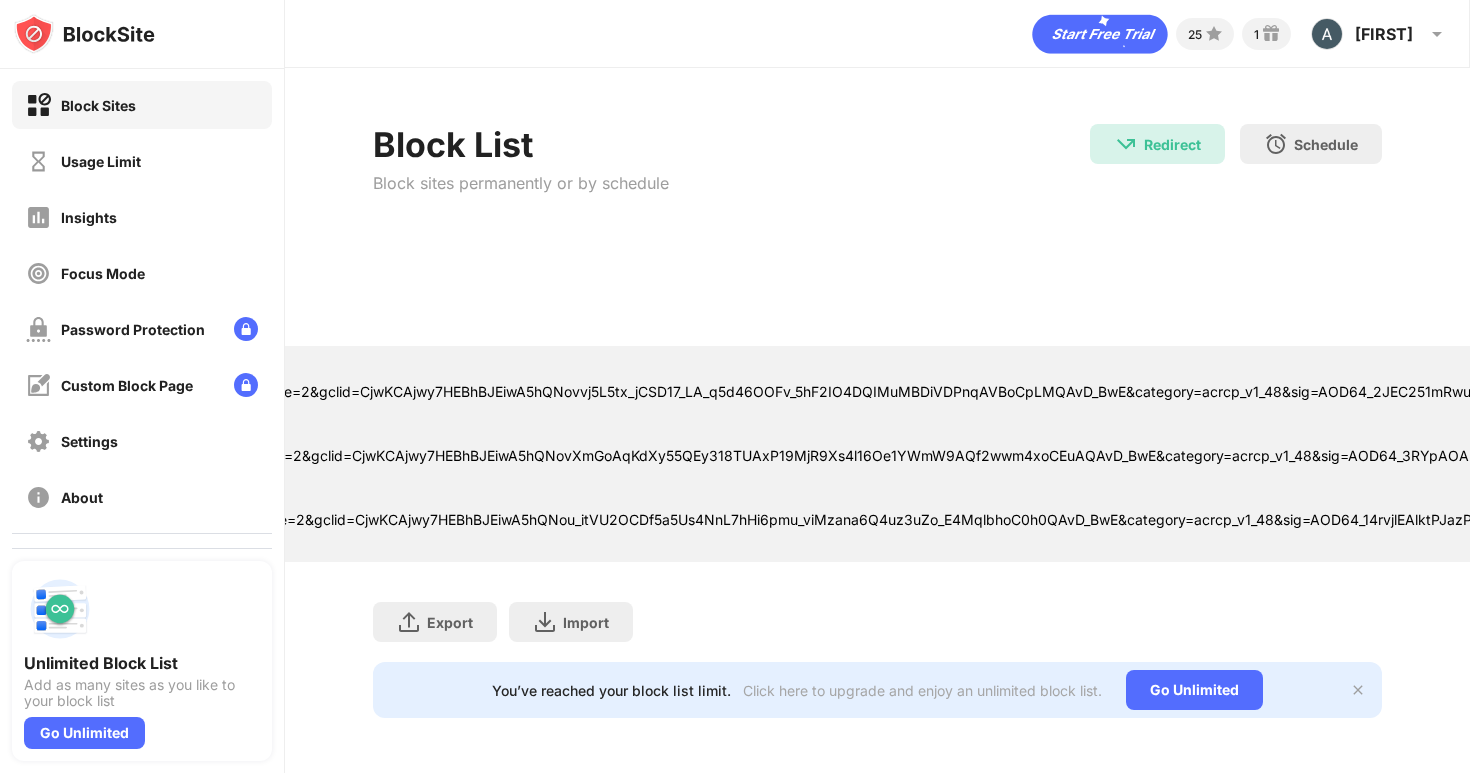 click on "You’ve reached your block list limit. Click here to upgrade and enjoy an unlimited block list. Go Unlimited" at bounding box center (877, 690) 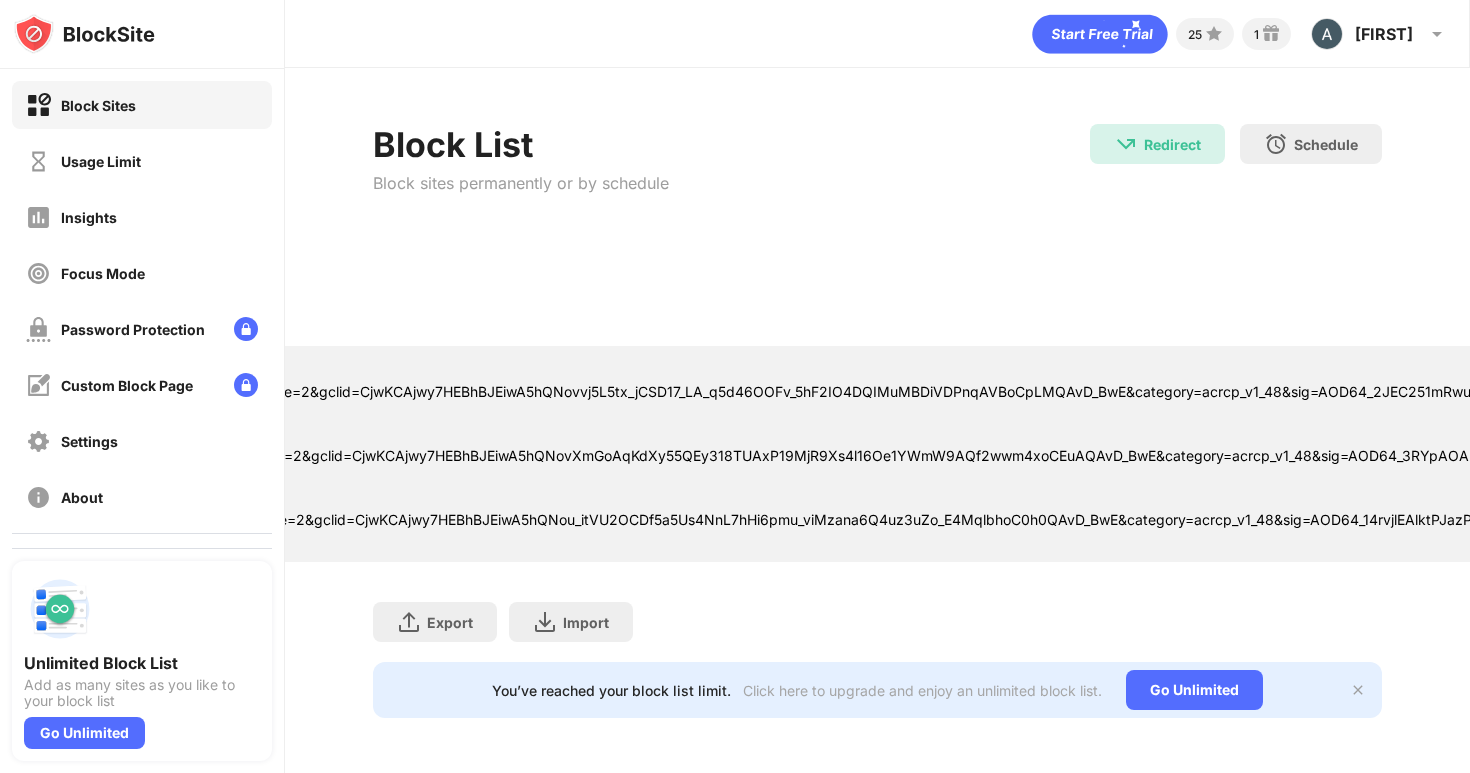 click on "You’ve reached your block list limit. Click here to upgrade and enjoy an unlimited block list. Go Unlimited" at bounding box center (877, 690) 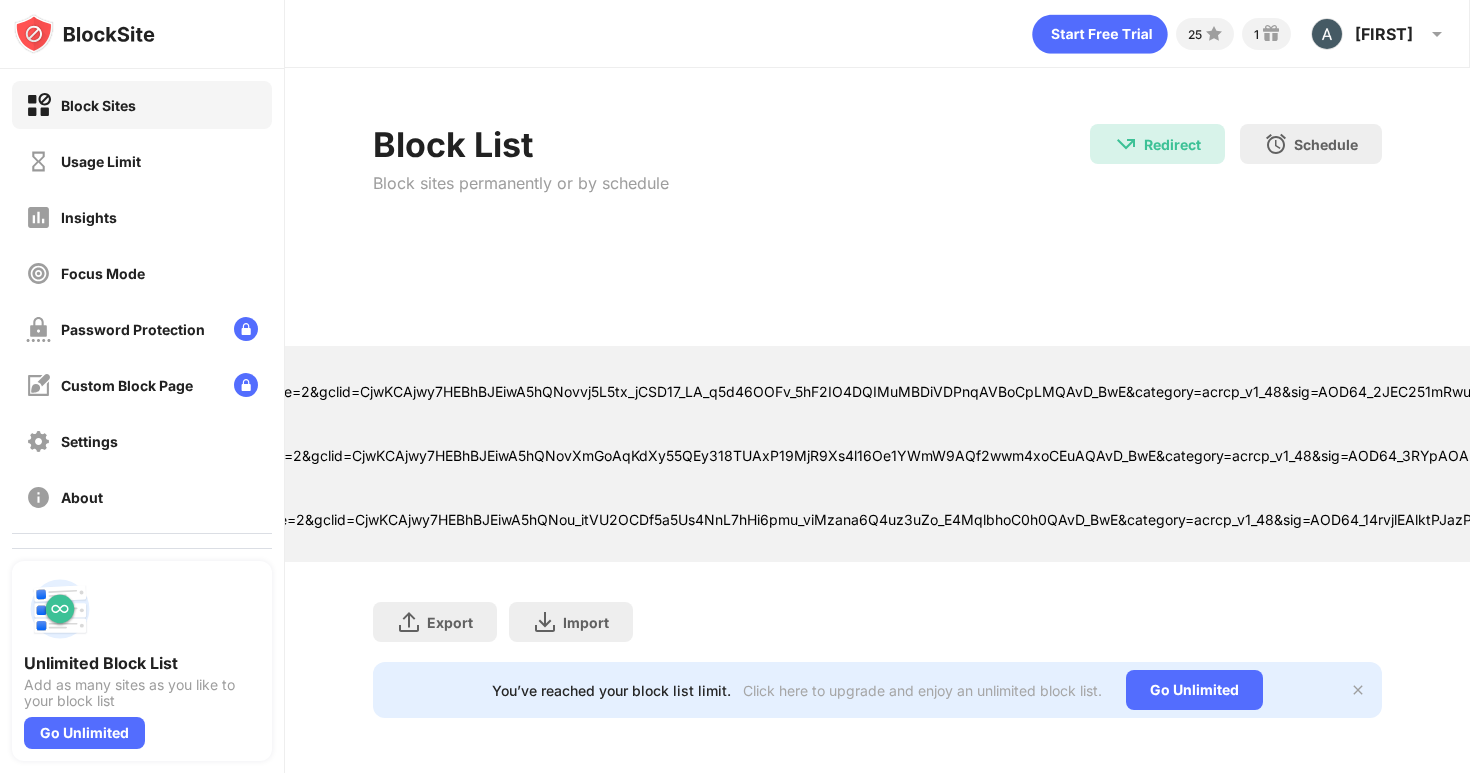 click at bounding box center (1358, 690) 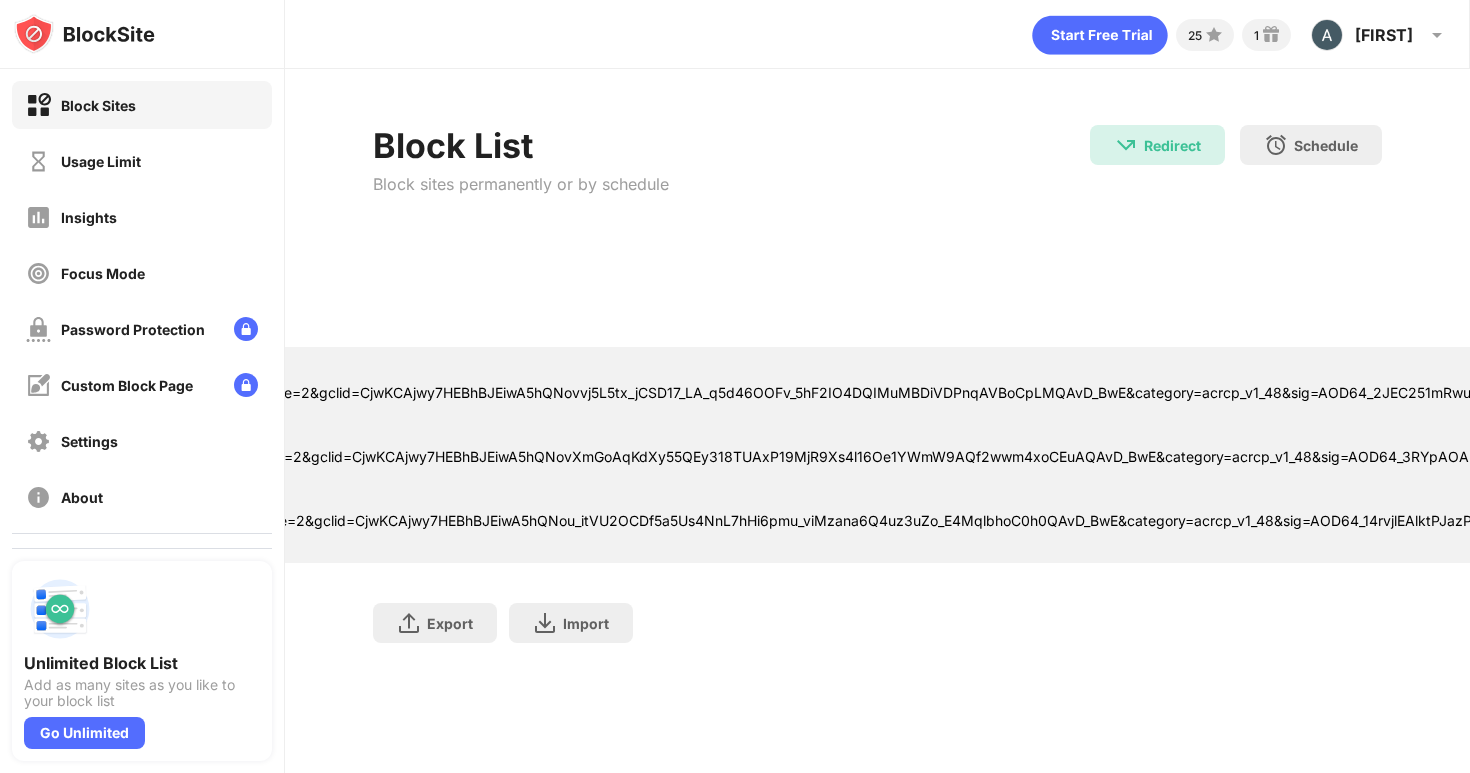 click on "google.com/aclk?sa=l&ai=DChsSEwjzkcmSm-qOAxWBwp8JHTrsFb8YACICCAEQABoCbWQ&co=1&ase=2&gclid=CjwKCAjwy7HEBhBJEiwA5hQNovXmGoAqKdXy55QEy318TUAxP19MjR9Xs4l16Oe1YWmW9AQf2wwm4xoCEuAQAvD_BwE&category=acrcp_v1_48&sig=AOD64_3RYpAOADGNcB-OnYw-i6mgLrOyhw&q&nis=4&adurl&ved=2ahUKEwjLr8OSm-qOAxWIjokEHfdTFI4Q0Qx6BAgKEAE Website" at bounding box center (714, 455) 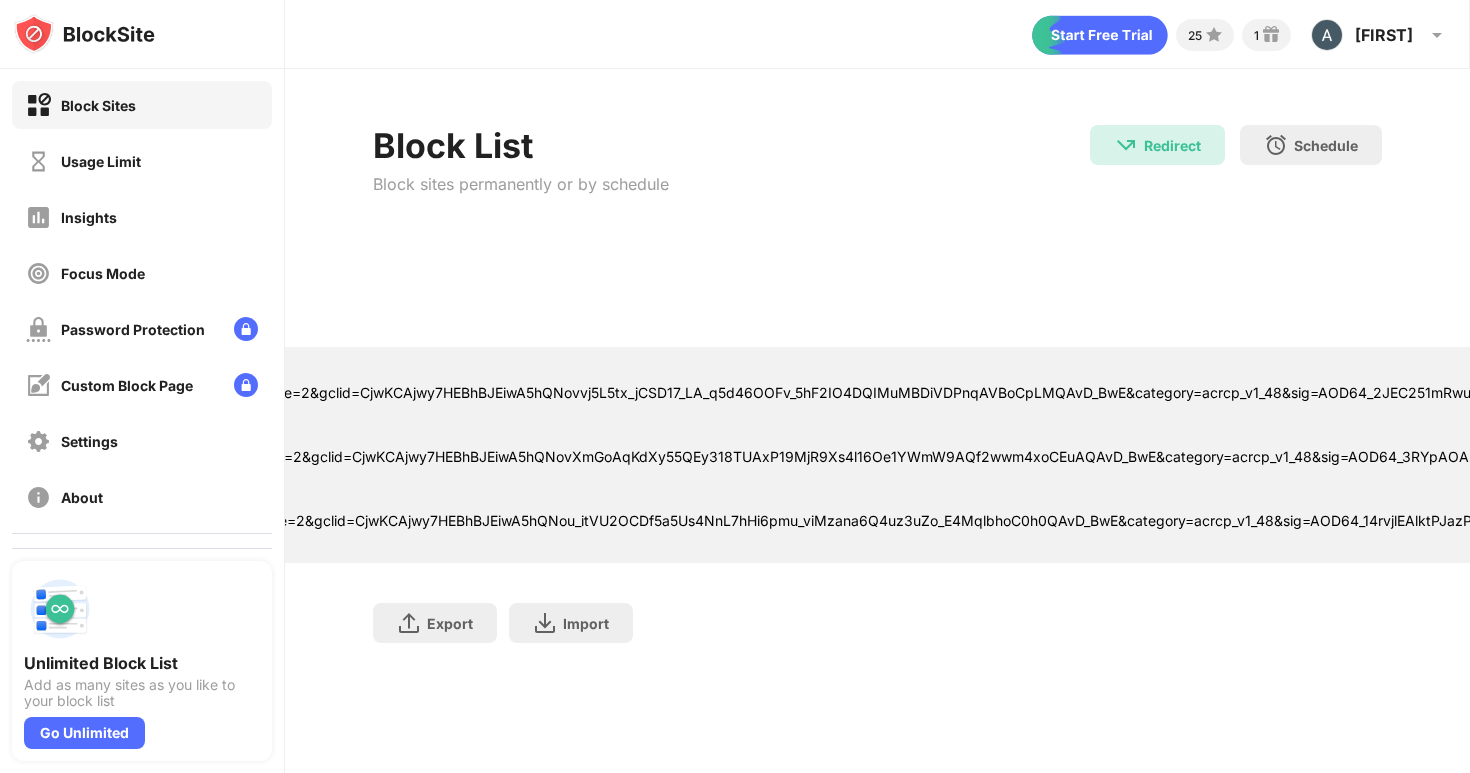click on "google.com/aclk?sa=l&ai=DChsSEwjzkcmSm-qOAxWBwp8JHTrsFb8YACICCAEQABoCbWQ&co=1&ase=2&gclid=CjwKCAjwy7HEBhBJEiwA5hQNovXmGoAqKdXy55QEy318TUAxP19MjR9Xs4l16Oe1YWmW9AQf2wwm4xoCEuAQAvD_BwE&category=acrcp_v1_48&sig=AOD64_3RYpAOADGNcB-OnYw-i6mgLrOyhw&q&nis=4&adurl&ved=2ahUKEwjLr8OSm-qOAxWIjokEHfdTFI4Q0Qx6BAgKEAE" at bounding box center (714, 446) 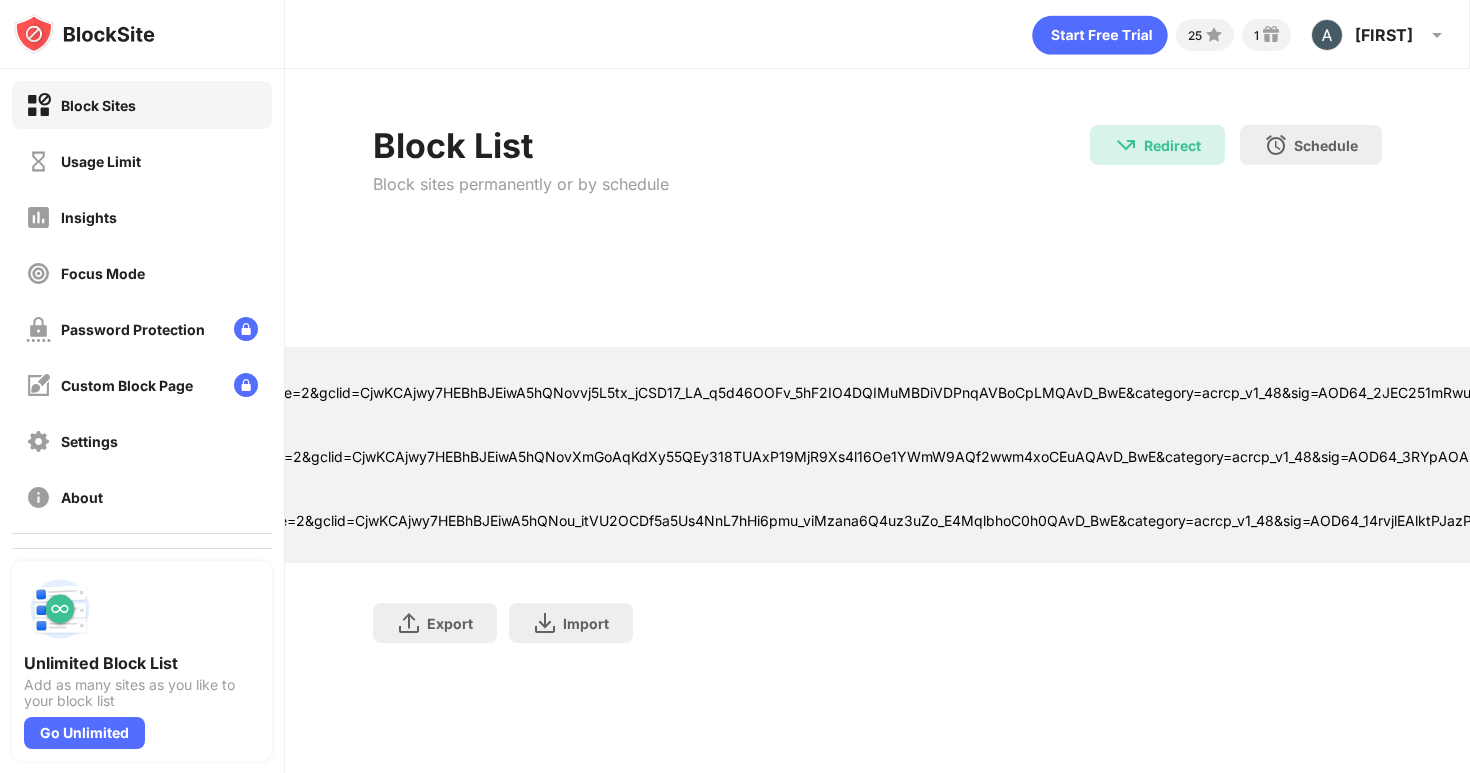drag, startPoint x: 618, startPoint y: 521, endPoint x: 344, endPoint y: 389, distance: 304.13812 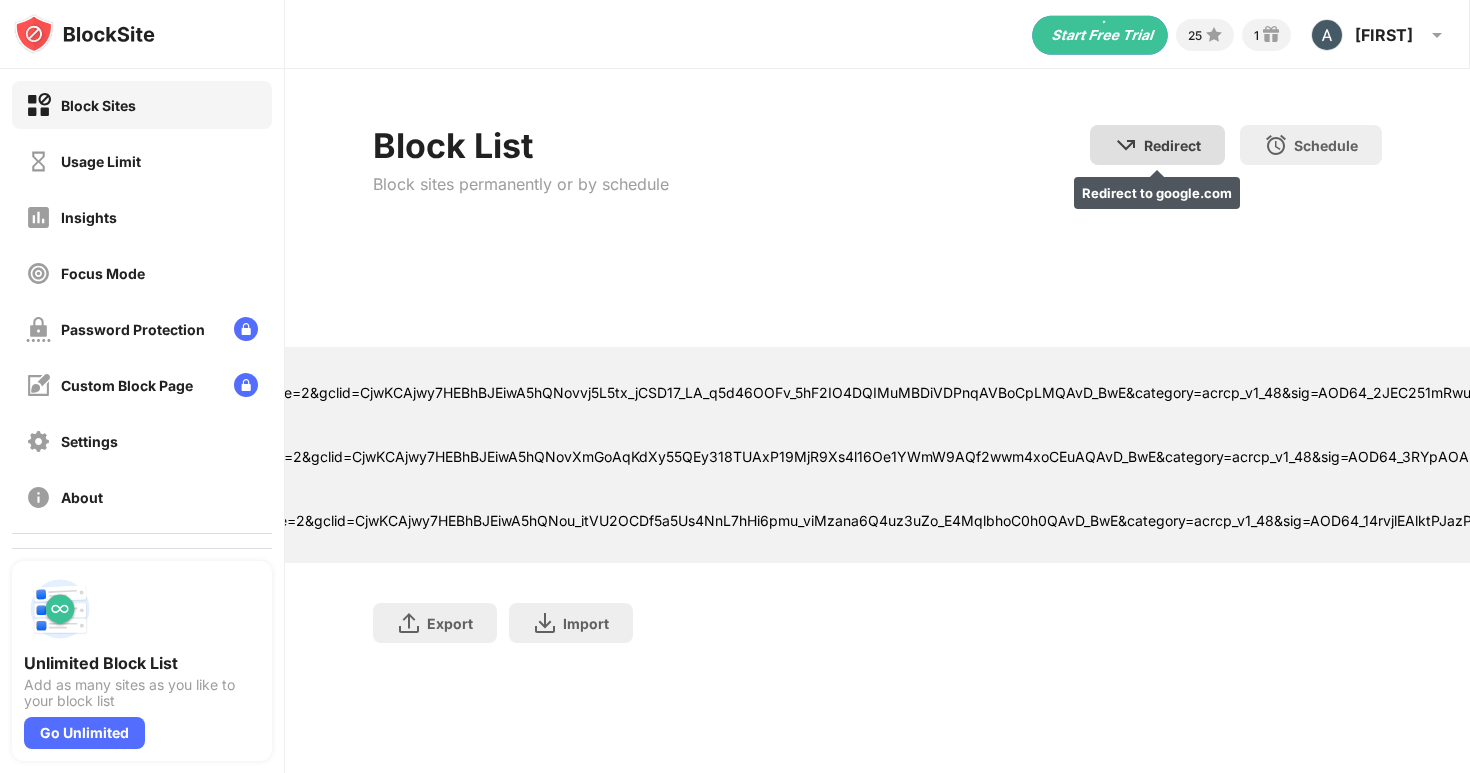 click at bounding box center (1126, 145) 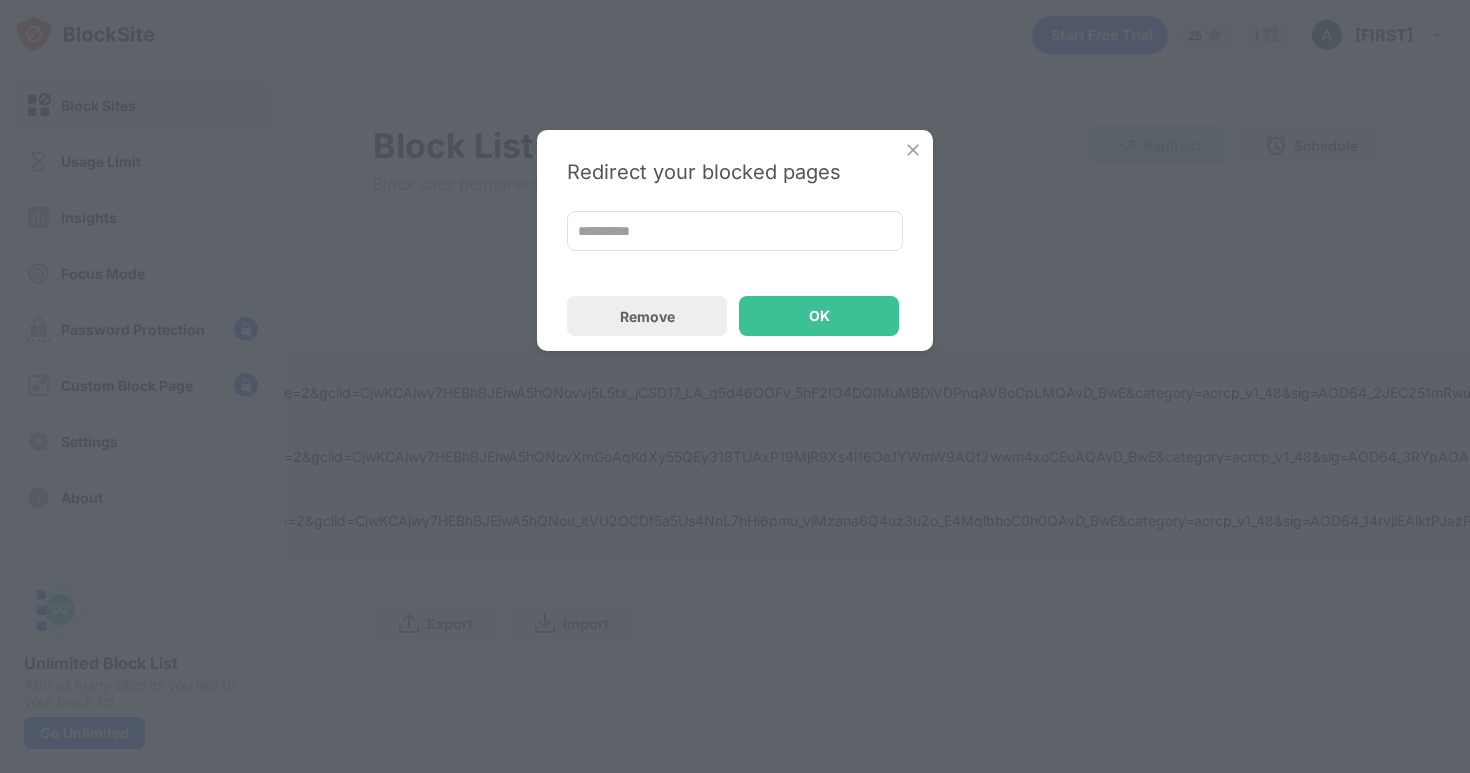click at bounding box center [913, 150] 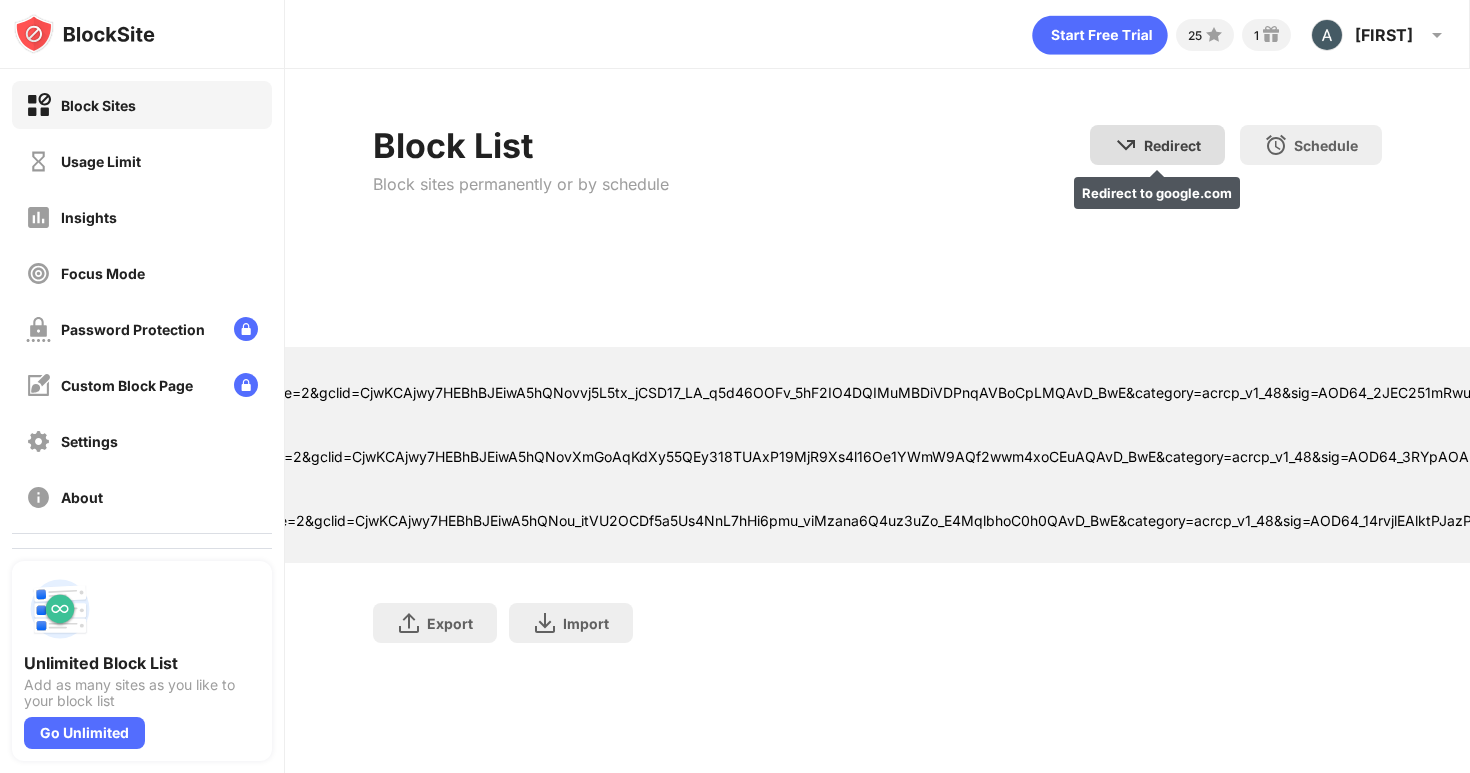 click on "Redirect Redirect to google.com" at bounding box center (1157, 145) 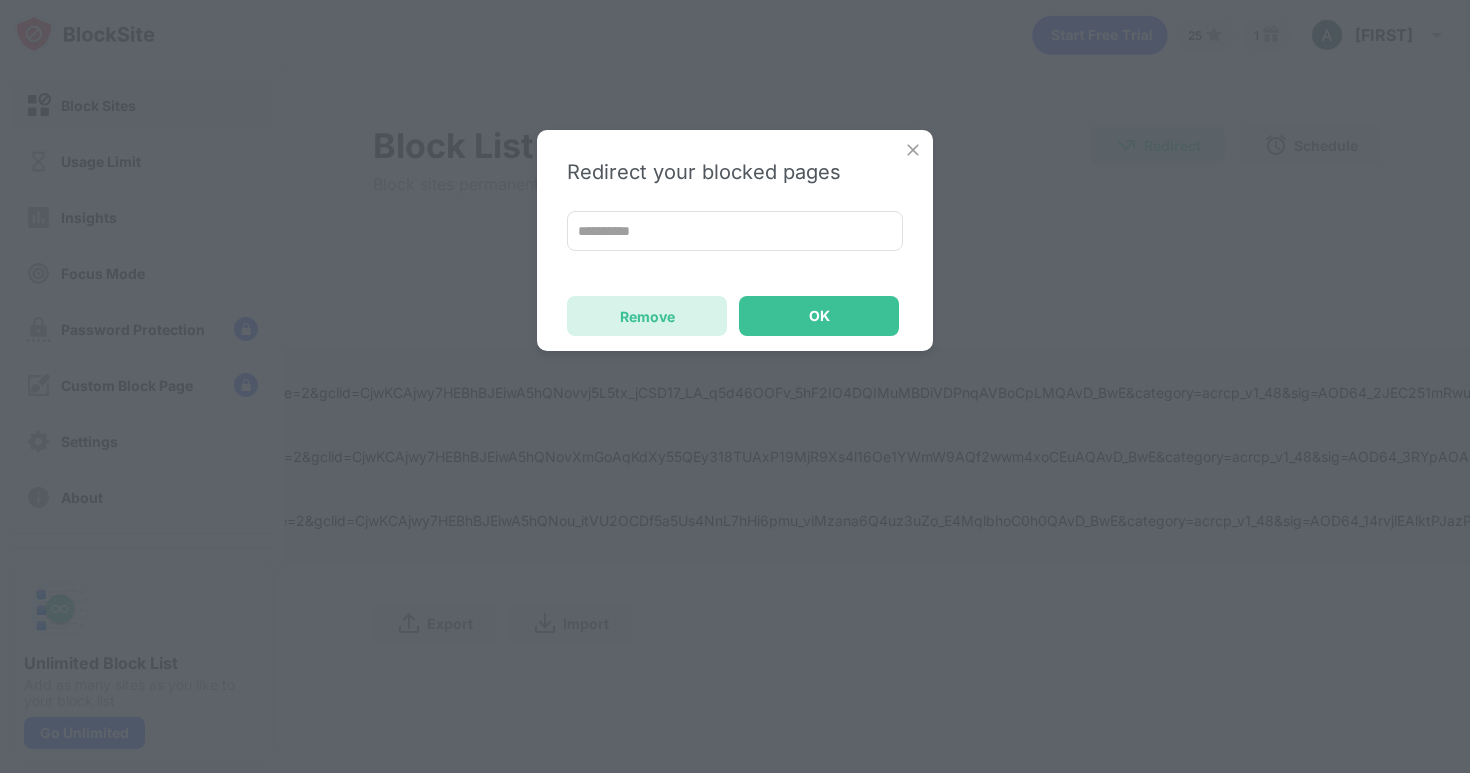 click on "Remove" at bounding box center [647, 316] 